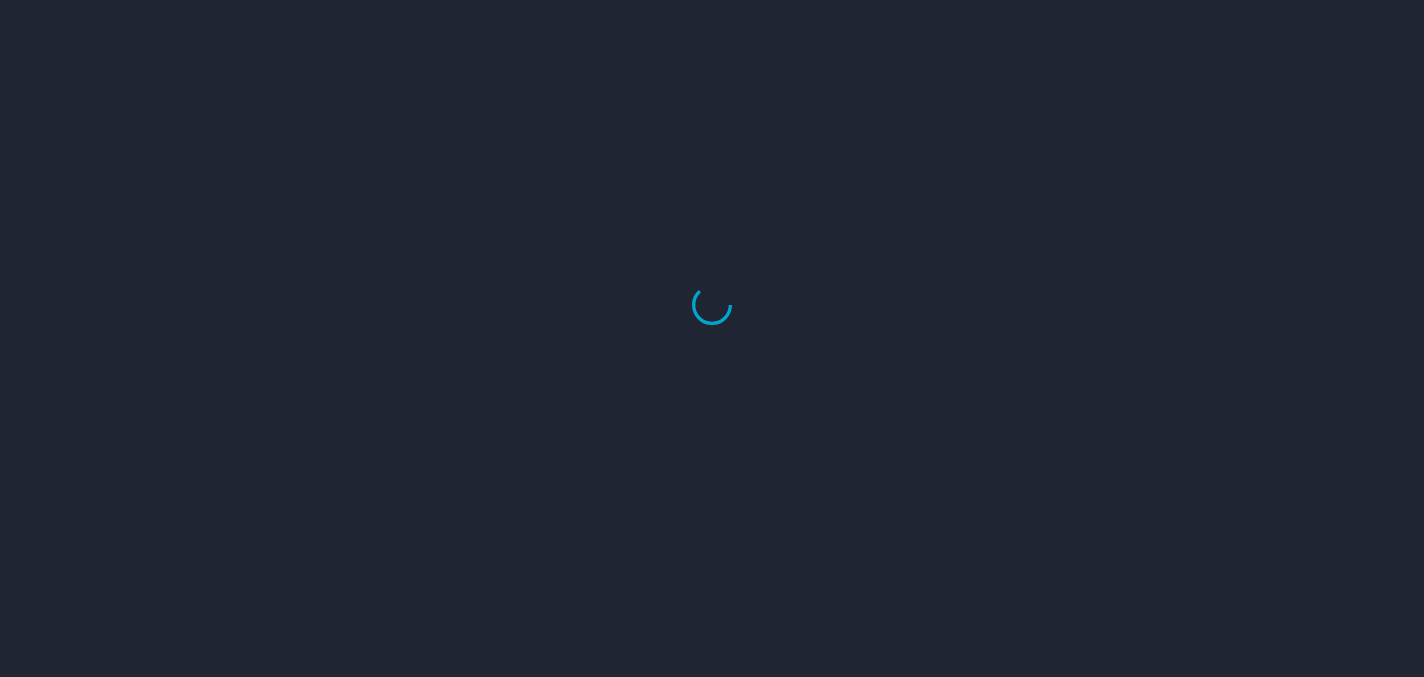 scroll, scrollTop: 0, scrollLeft: 0, axis: both 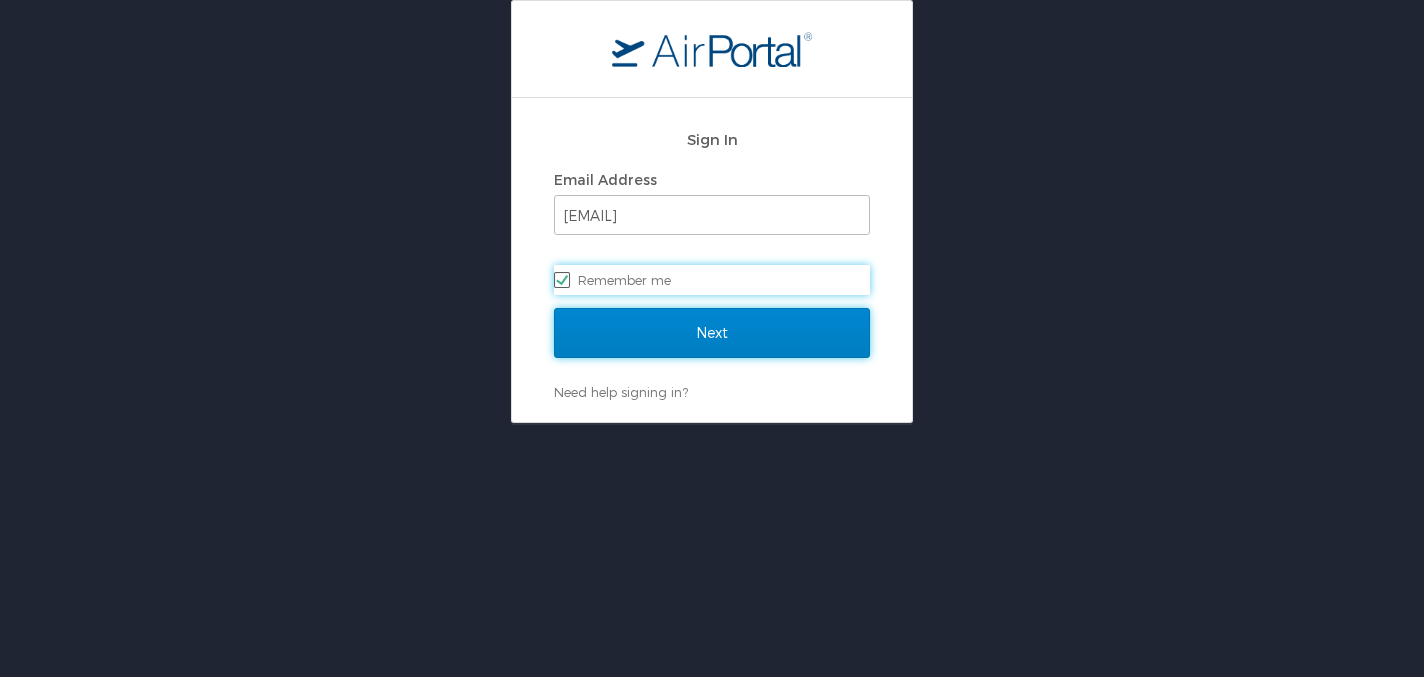 click on "Next" at bounding box center [712, 333] 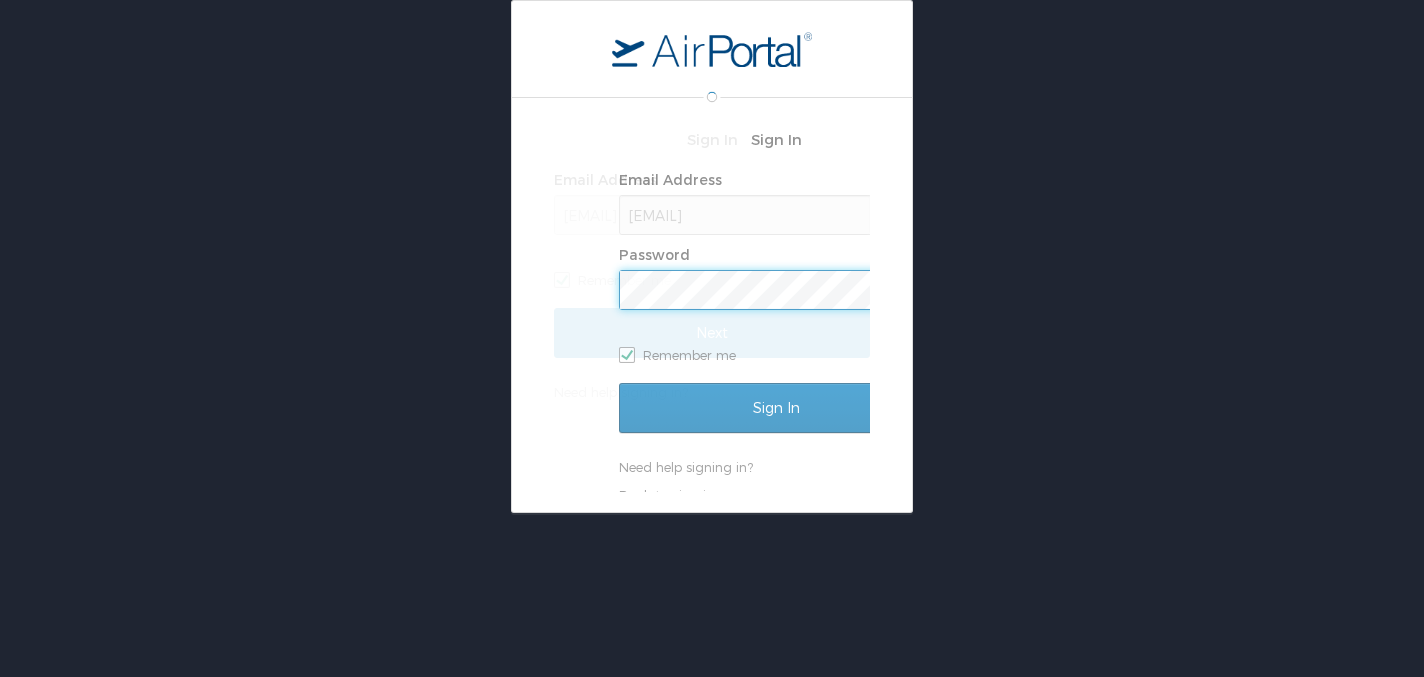 scroll, scrollTop: 0, scrollLeft: 0, axis: both 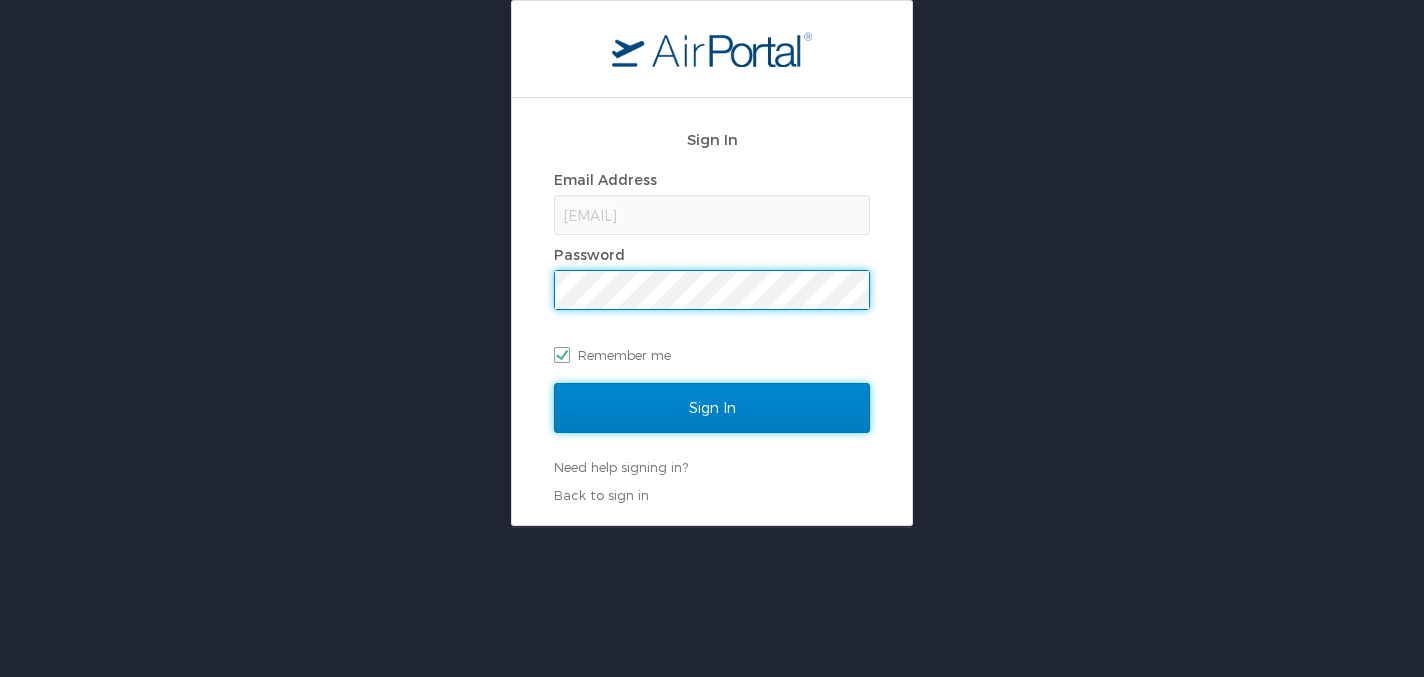 click on "Sign In" at bounding box center [712, 408] 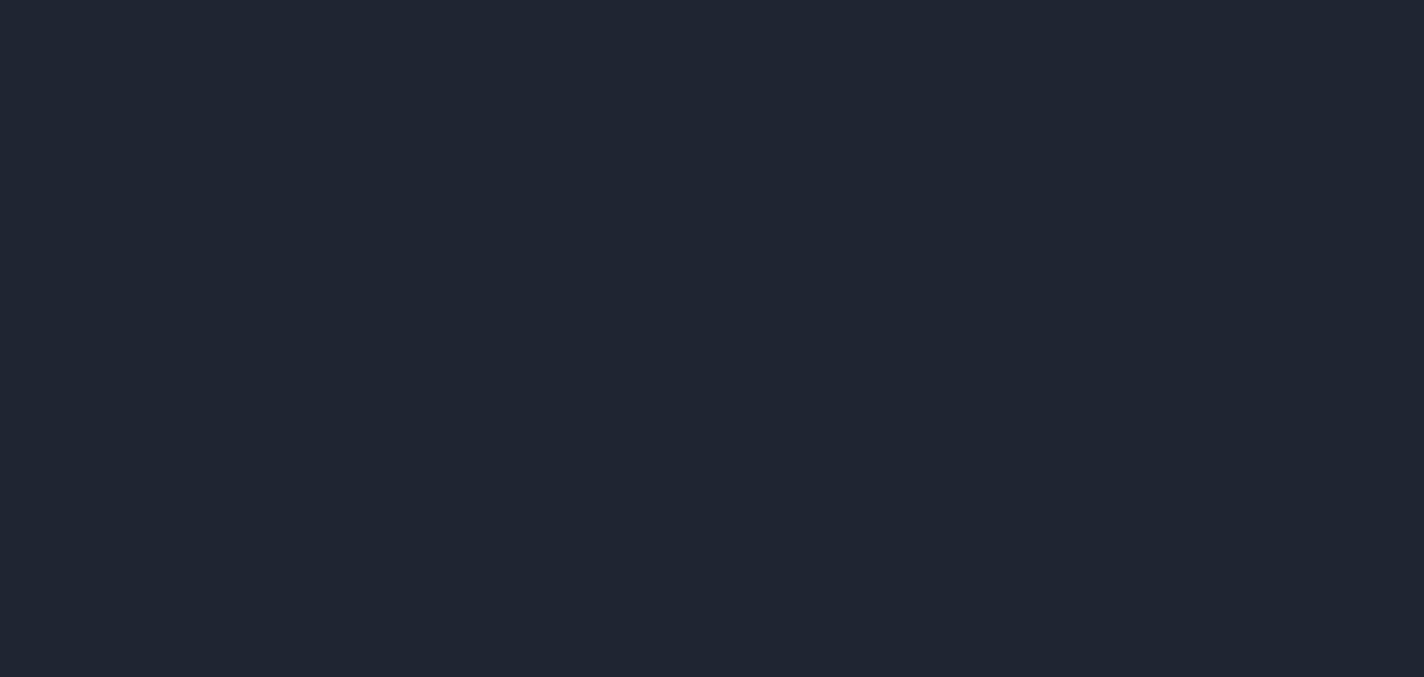 scroll, scrollTop: 0, scrollLeft: 0, axis: both 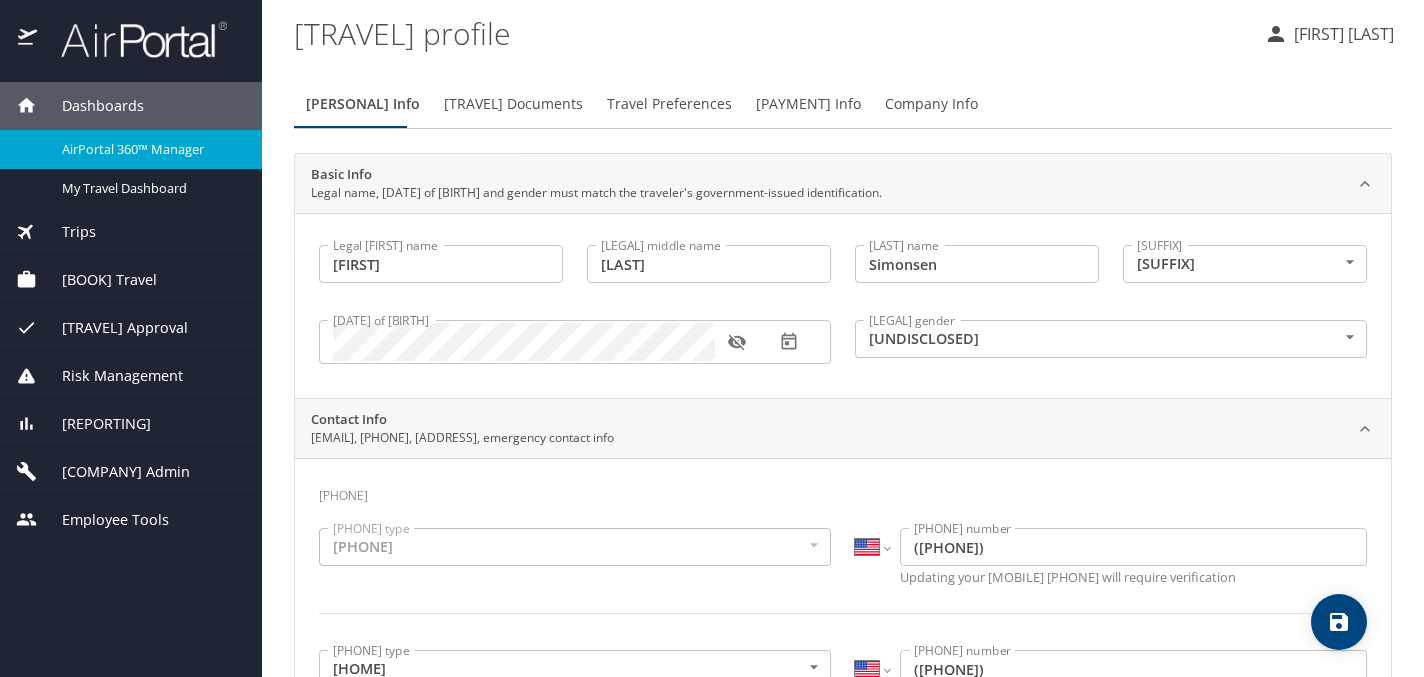 click on "Trips" at bounding box center (66, 232) 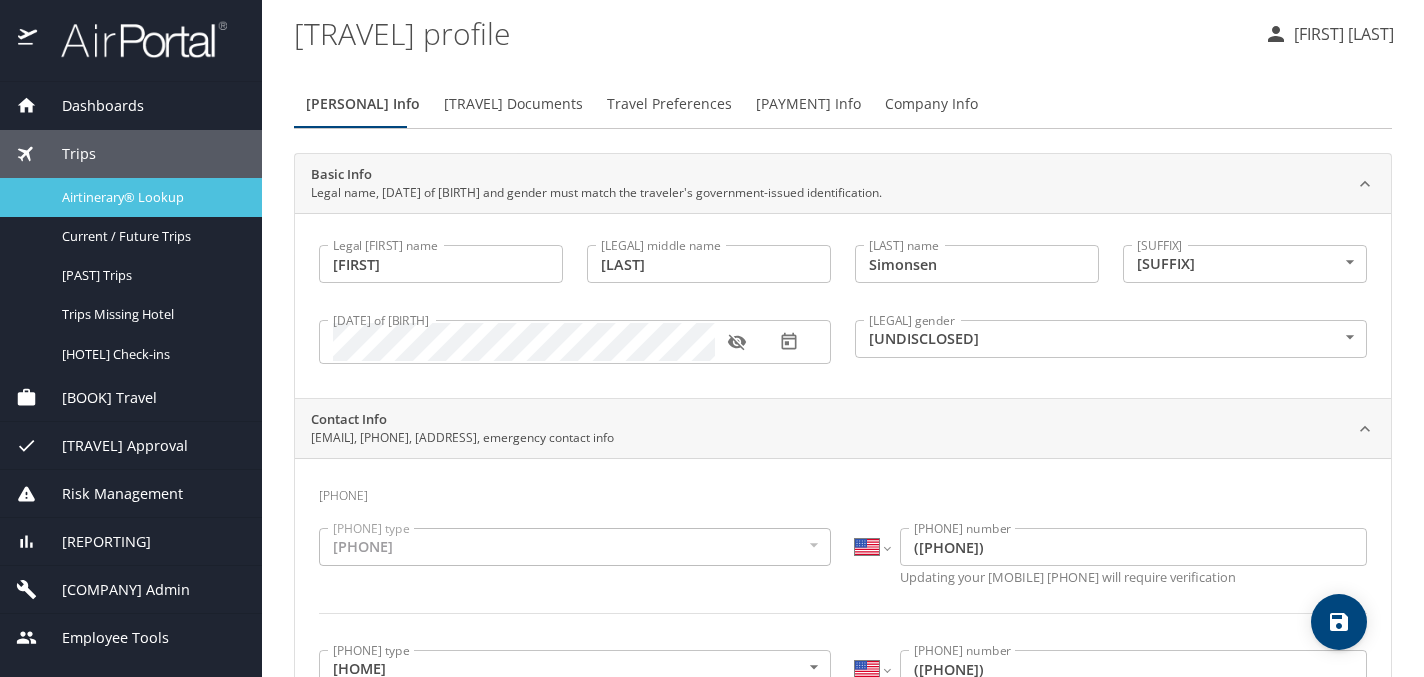 click on "Airtinerary® Lookup" at bounding box center (150, 197) 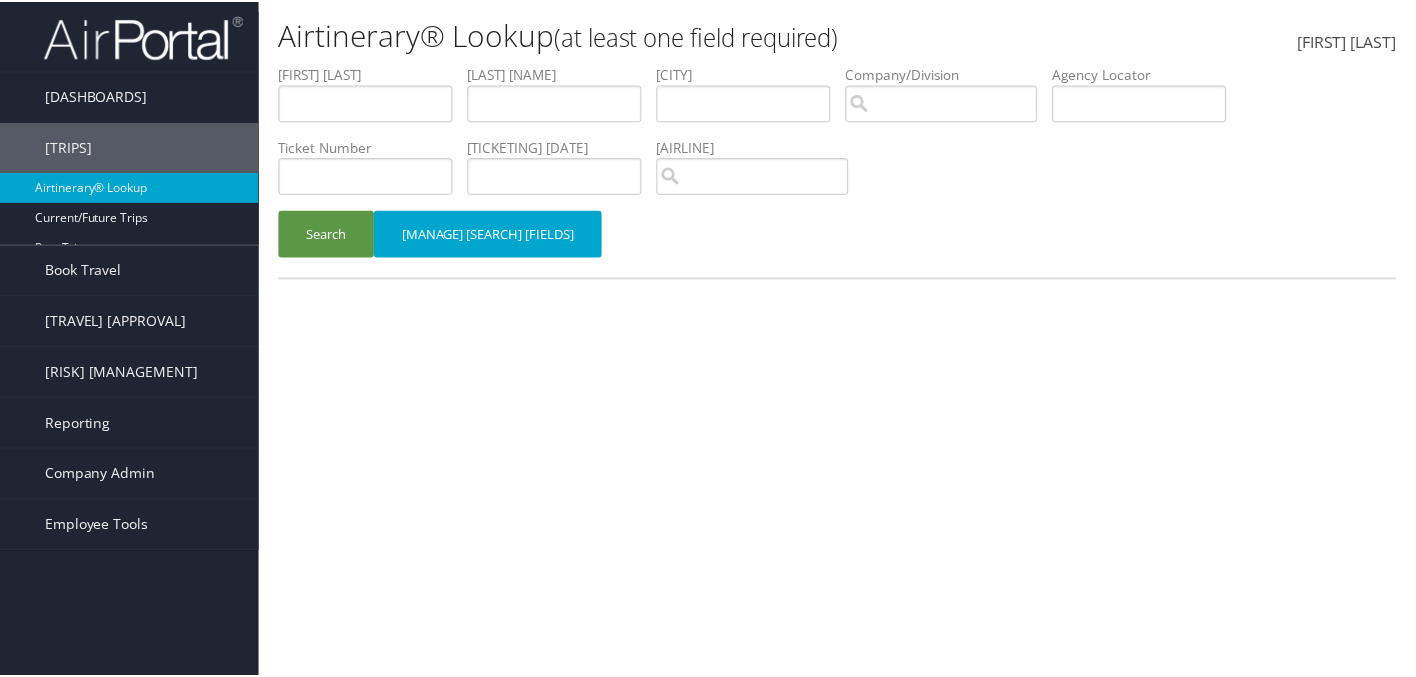 scroll, scrollTop: 0, scrollLeft: 0, axis: both 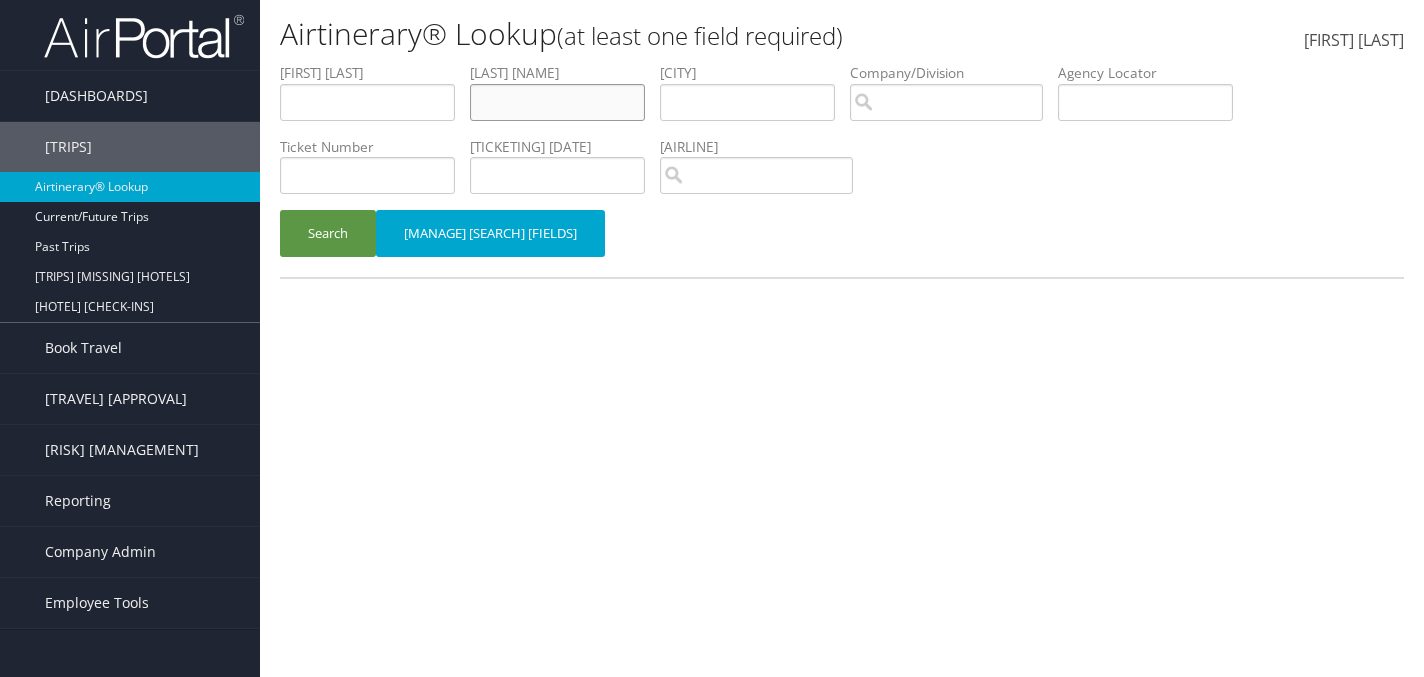 click at bounding box center [367, 102] 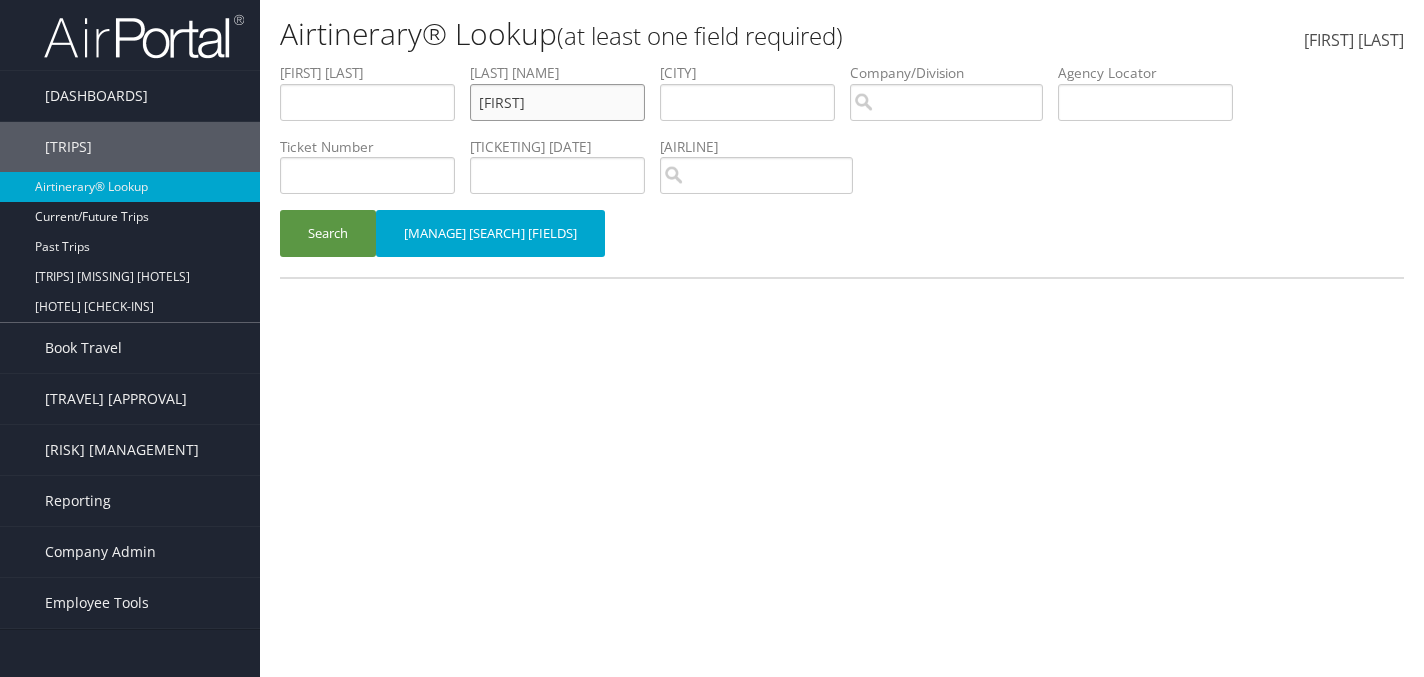 click on "Search" at bounding box center [328, 233] 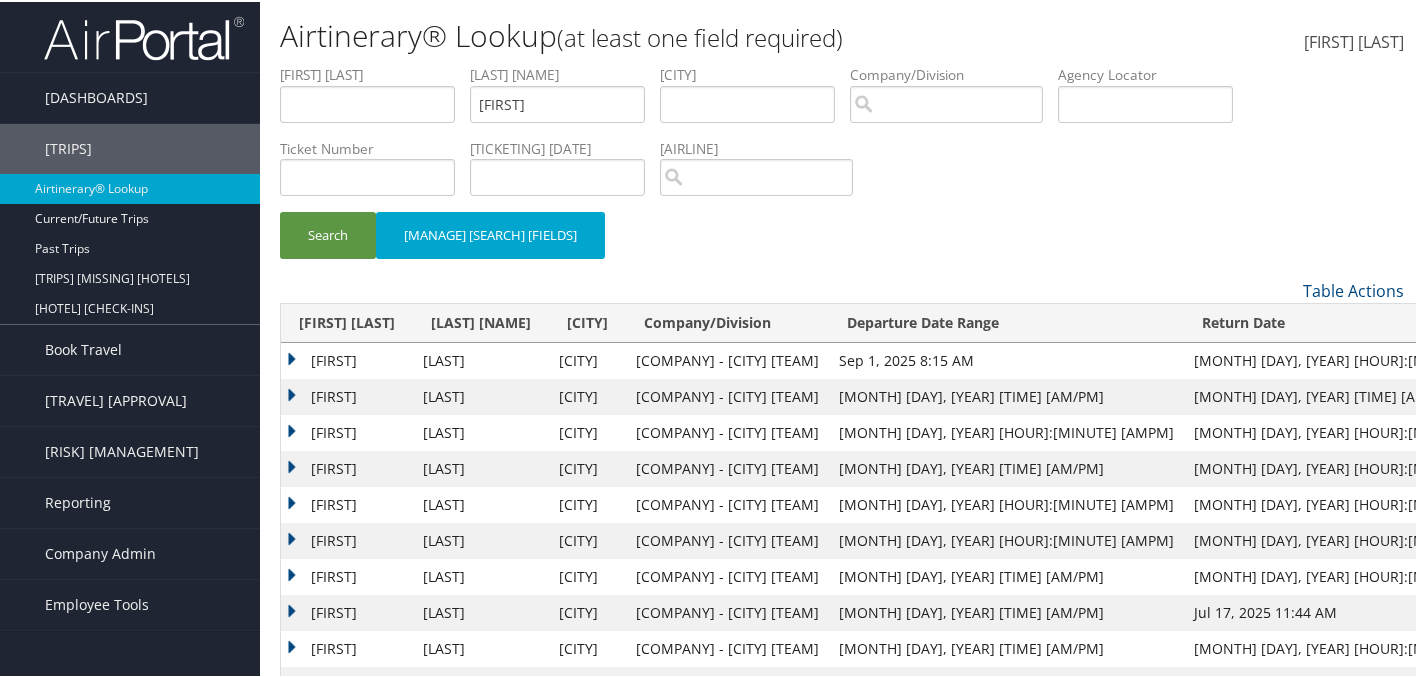 click on "Search Manage Search Fields" at bounding box center (842, 243) 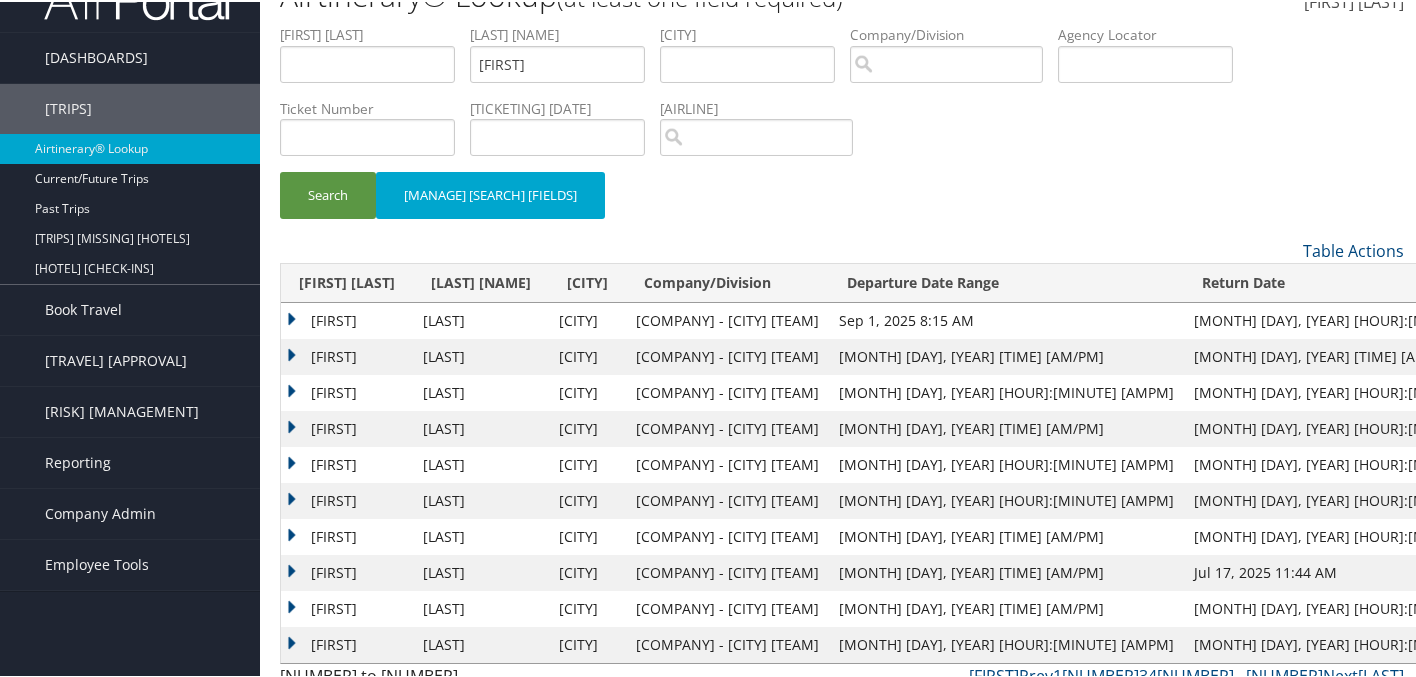 scroll, scrollTop: 59, scrollLeft: 0, axis: vertical 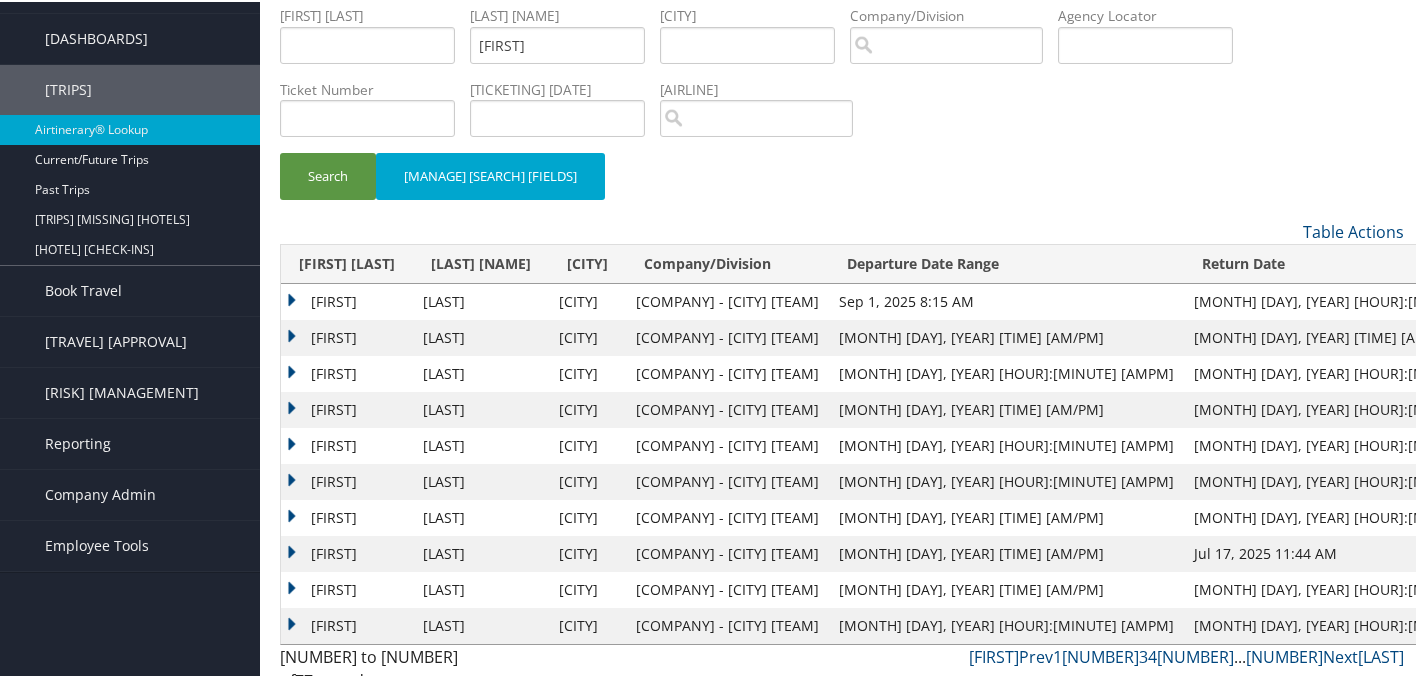 click on "KEITH" at bounding box center [347, 300] 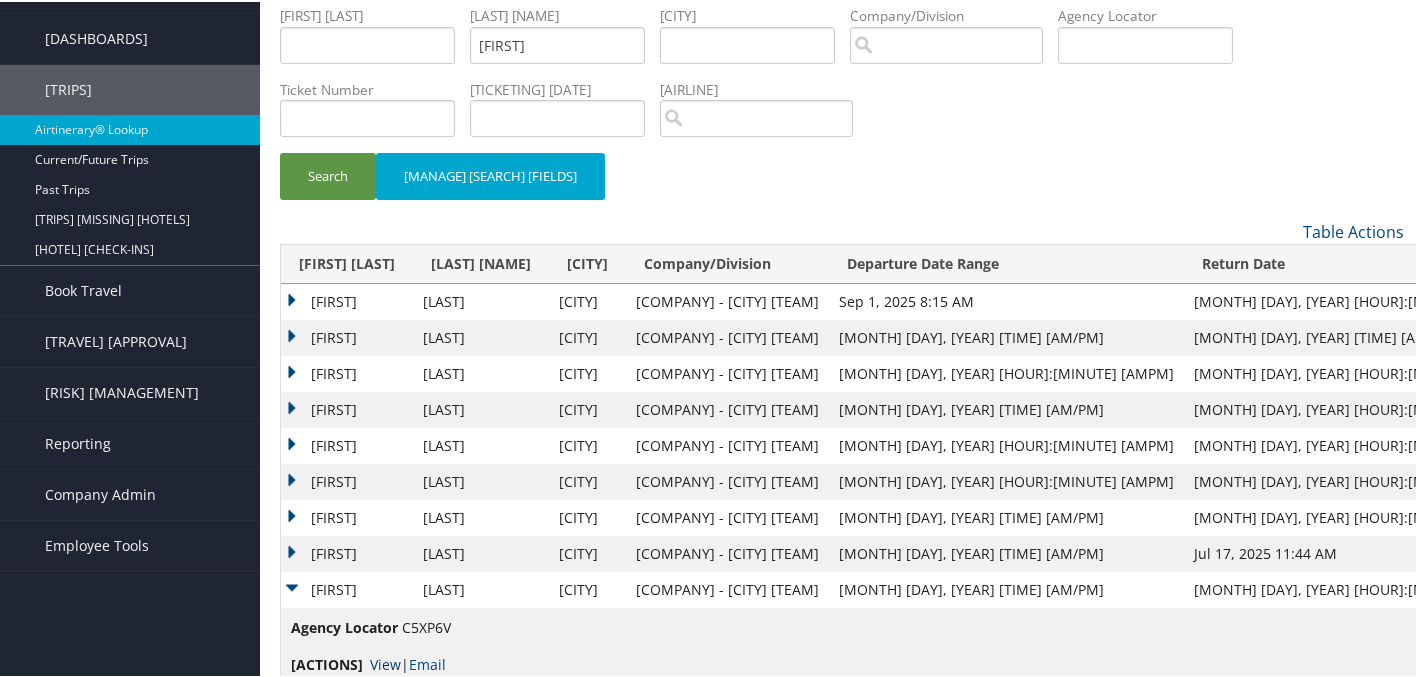 click on "View" at bounding box center [385, 662] 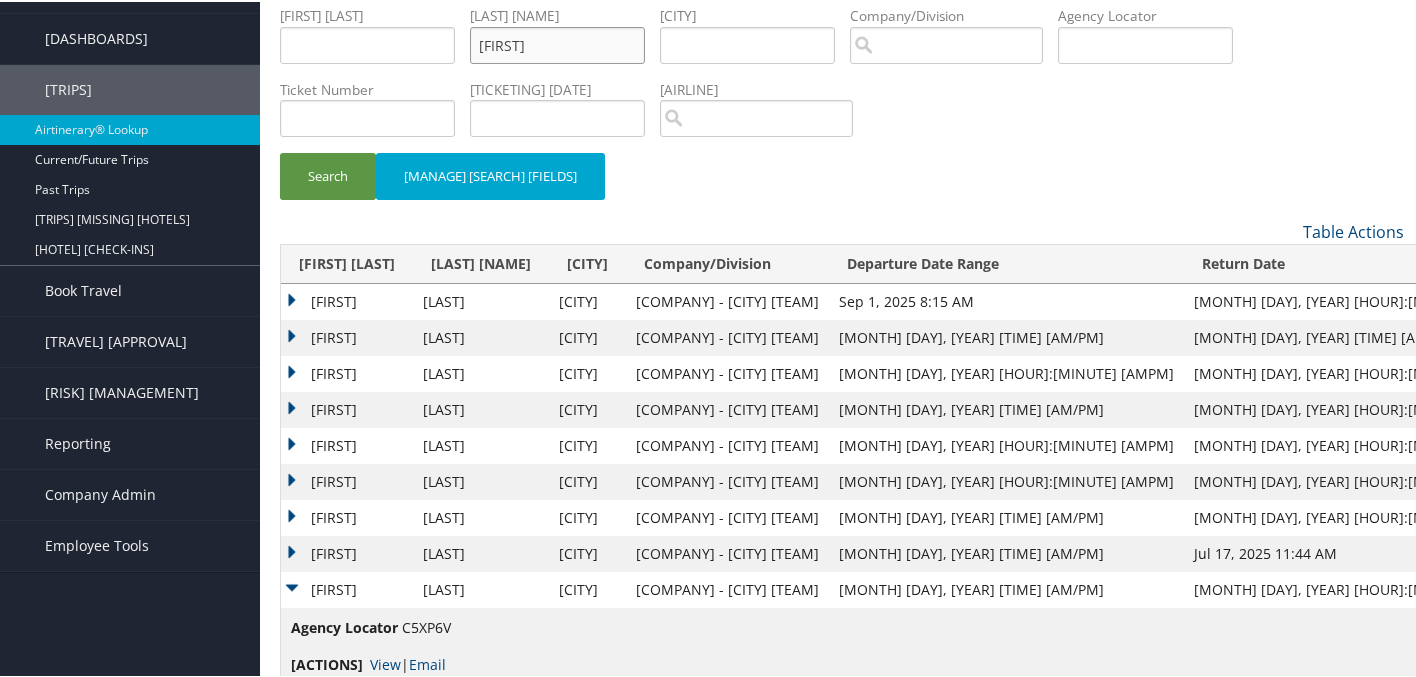 click on "johnson" at bounding box center (367, 43) 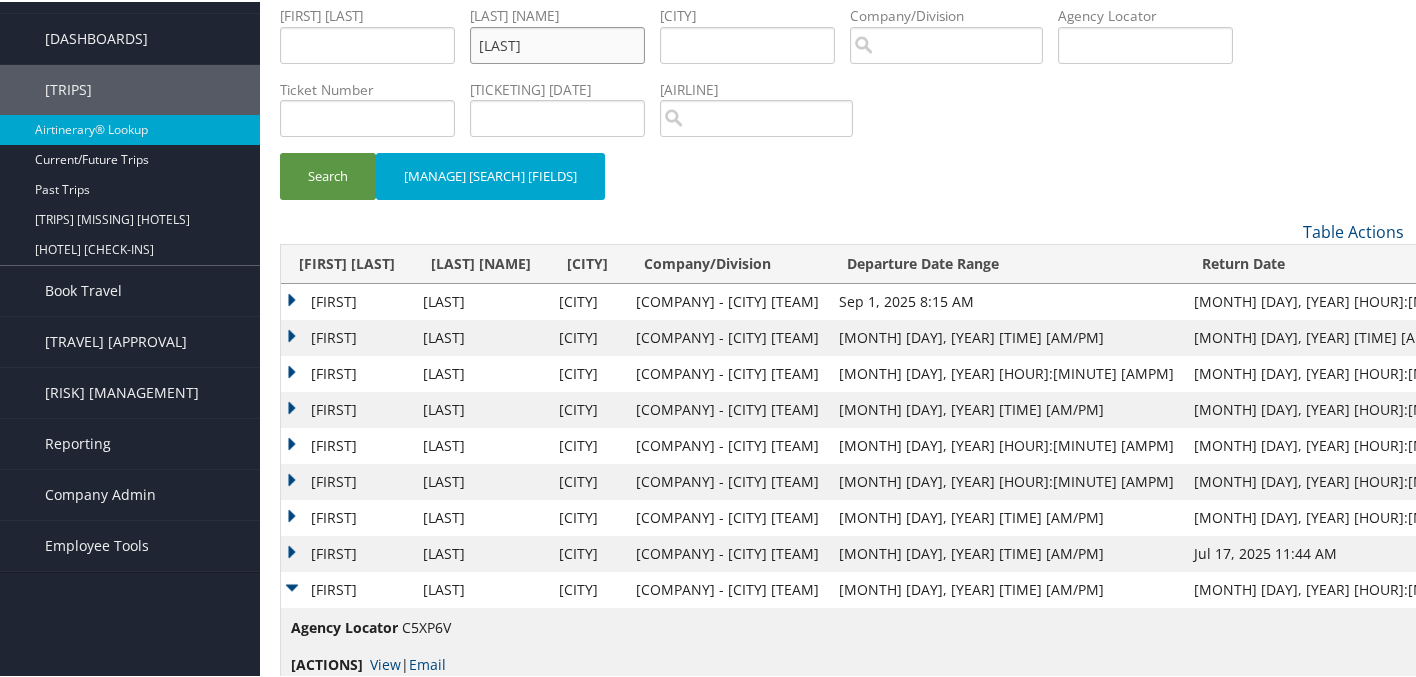 click on "Search" at bounding box center (328, 174) 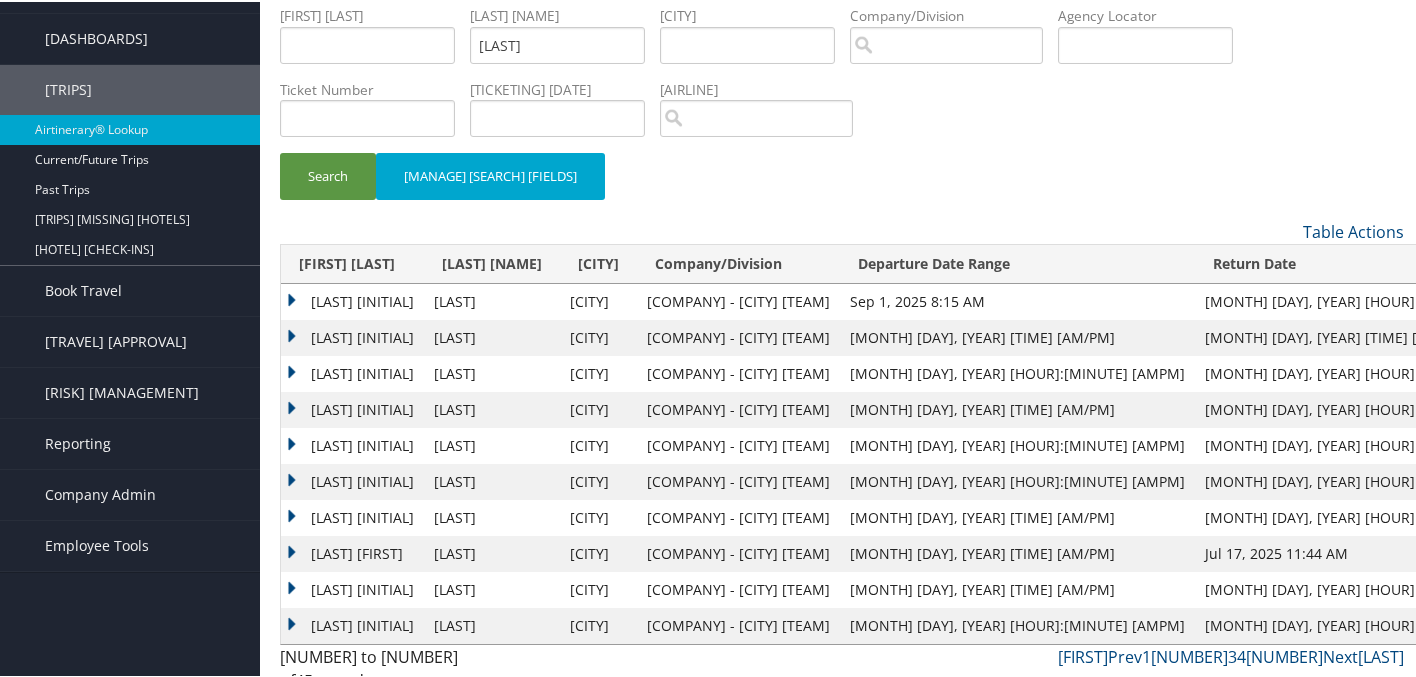 click on "MELTON A" at bounding box center [352, 300] 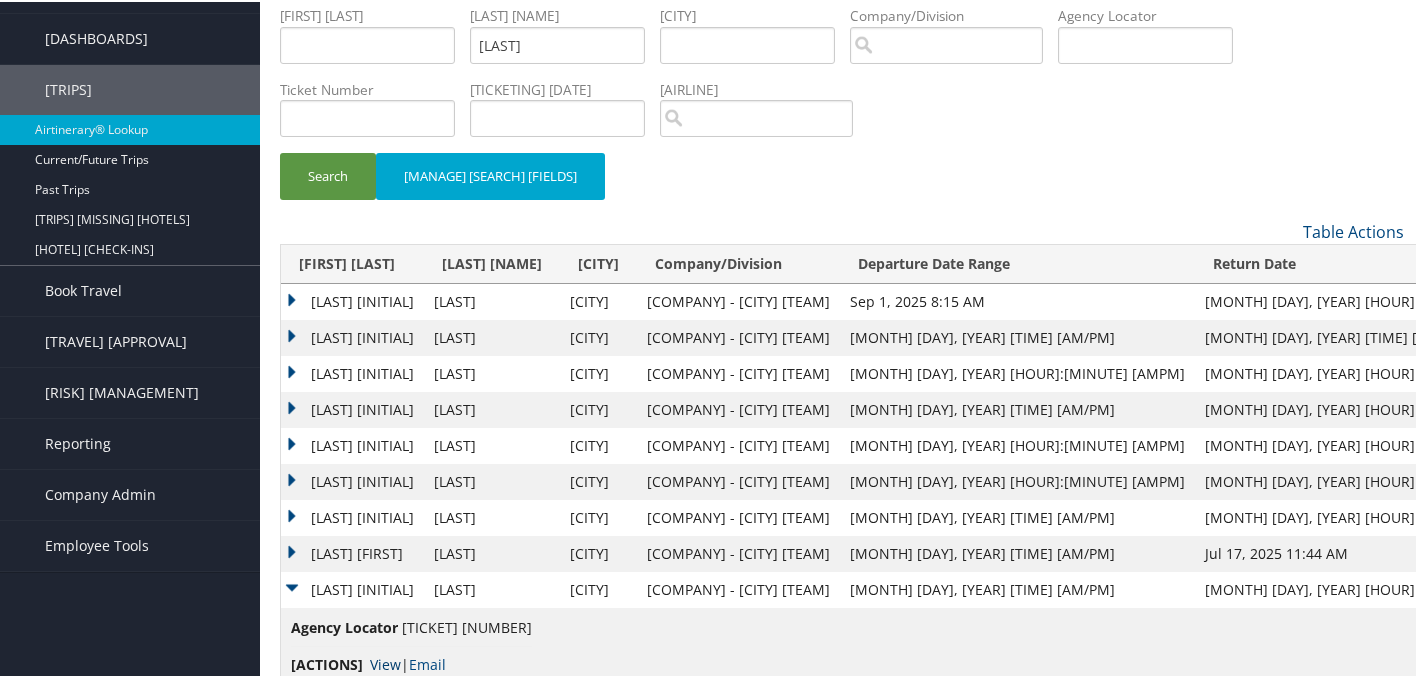 click on "View" at bounding box center [385, 662] 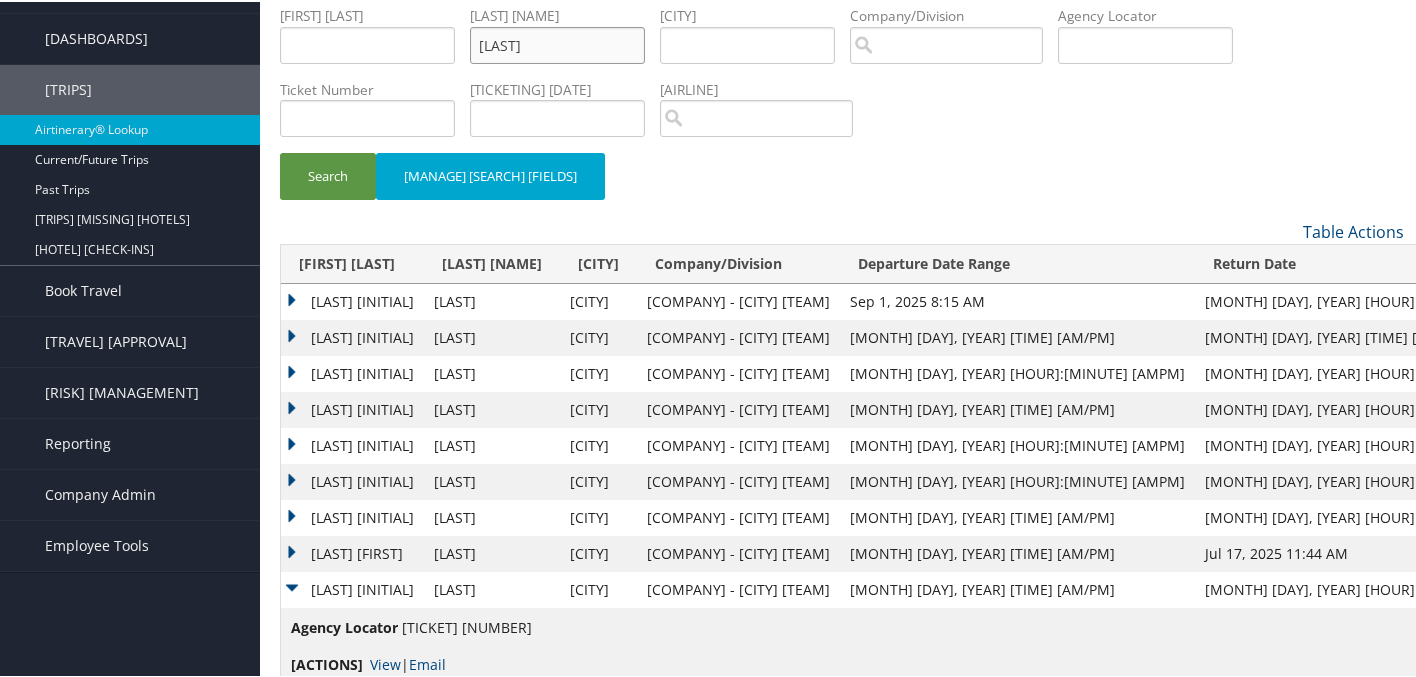 click on "hawkins" at bounding box center [367, 43] 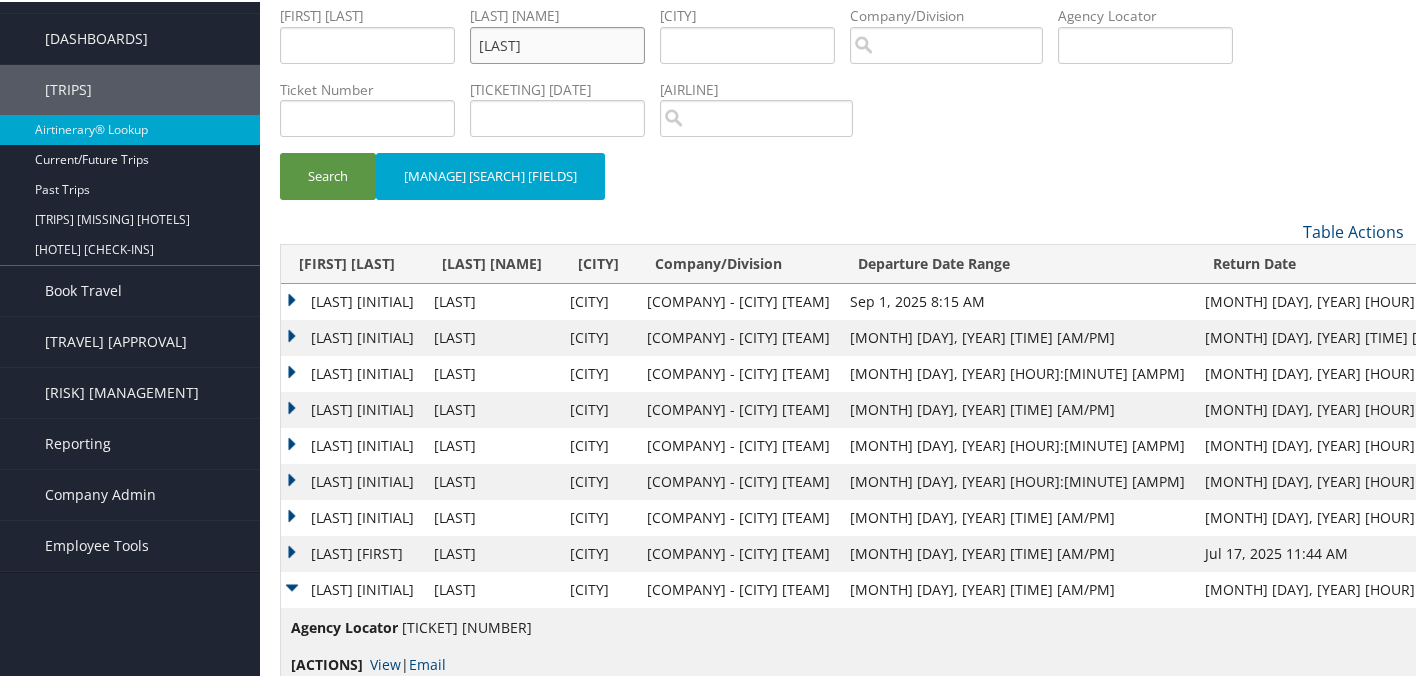 click on "Search" at bounding box center [328, 174] 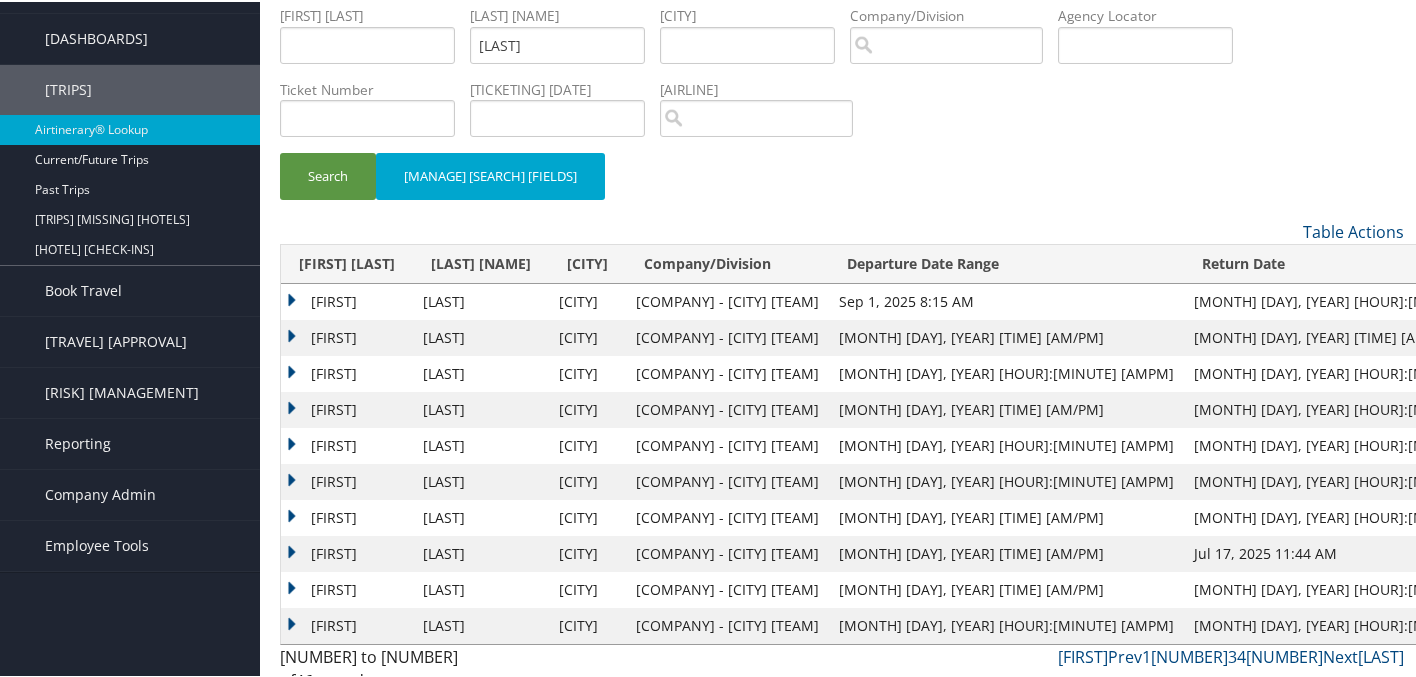 click on "ALONZO" at bounding box center [347, 300] 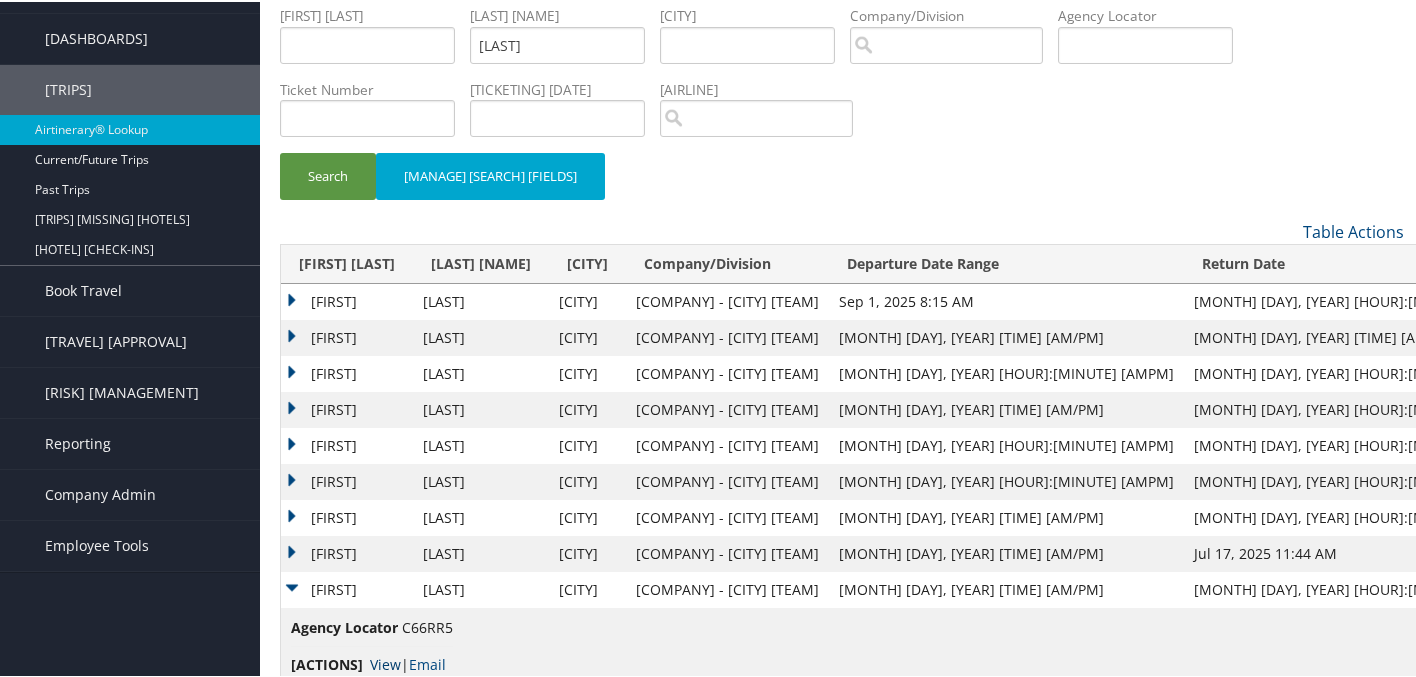 click on "View" at bounding box center (385, 662) 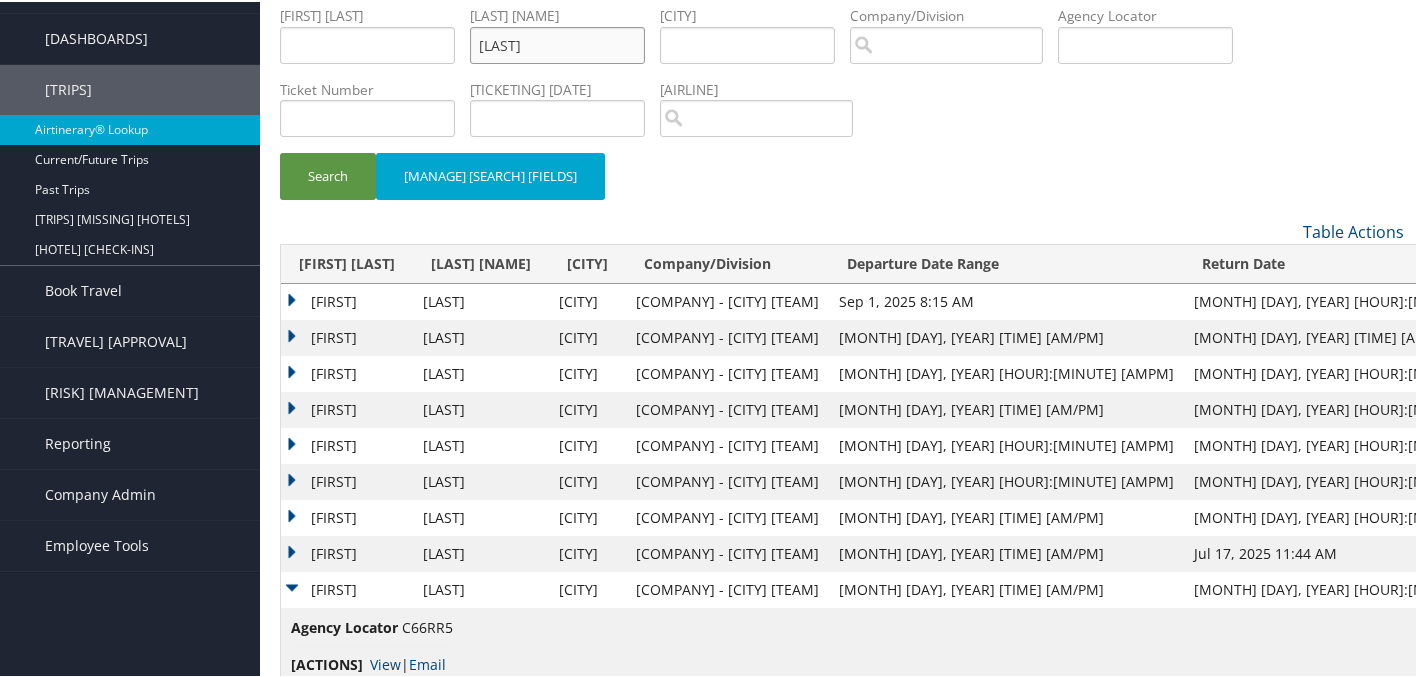 click on "powell" at bounding box center [367, 43] 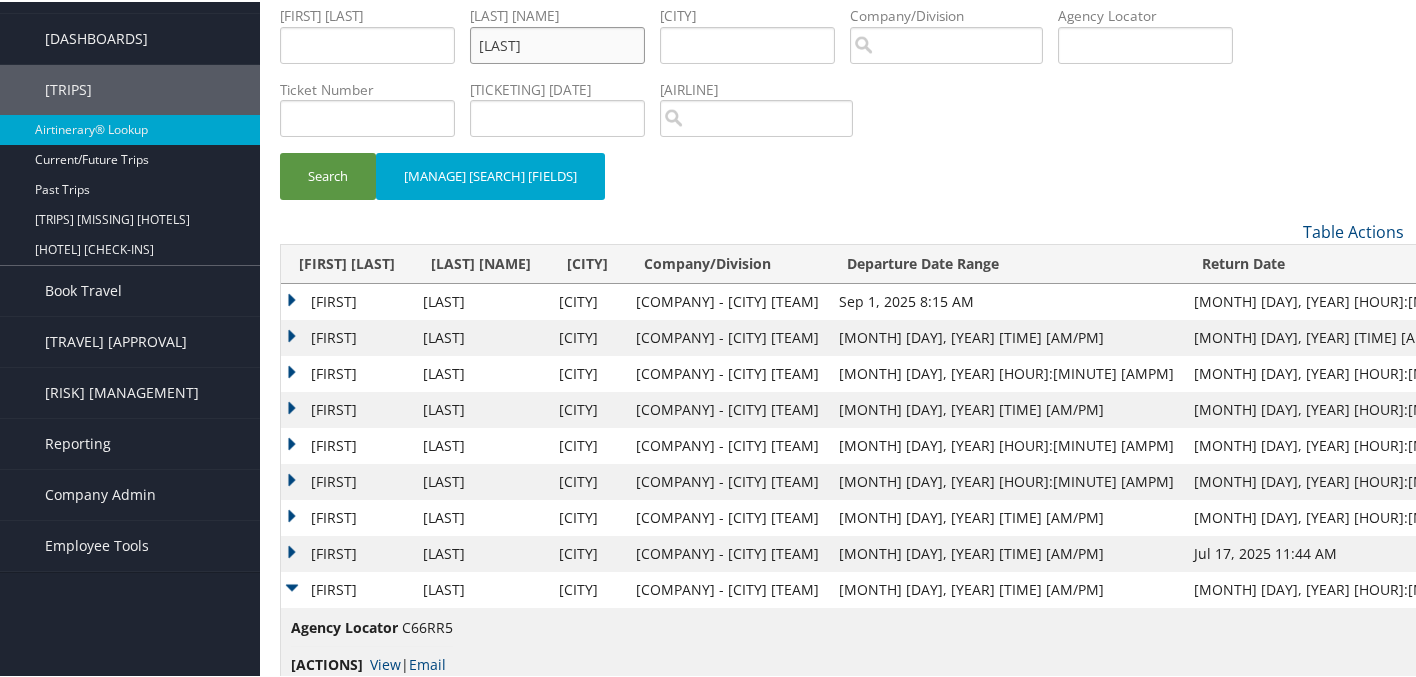 click on "Search" at bounding box center (328, 174) 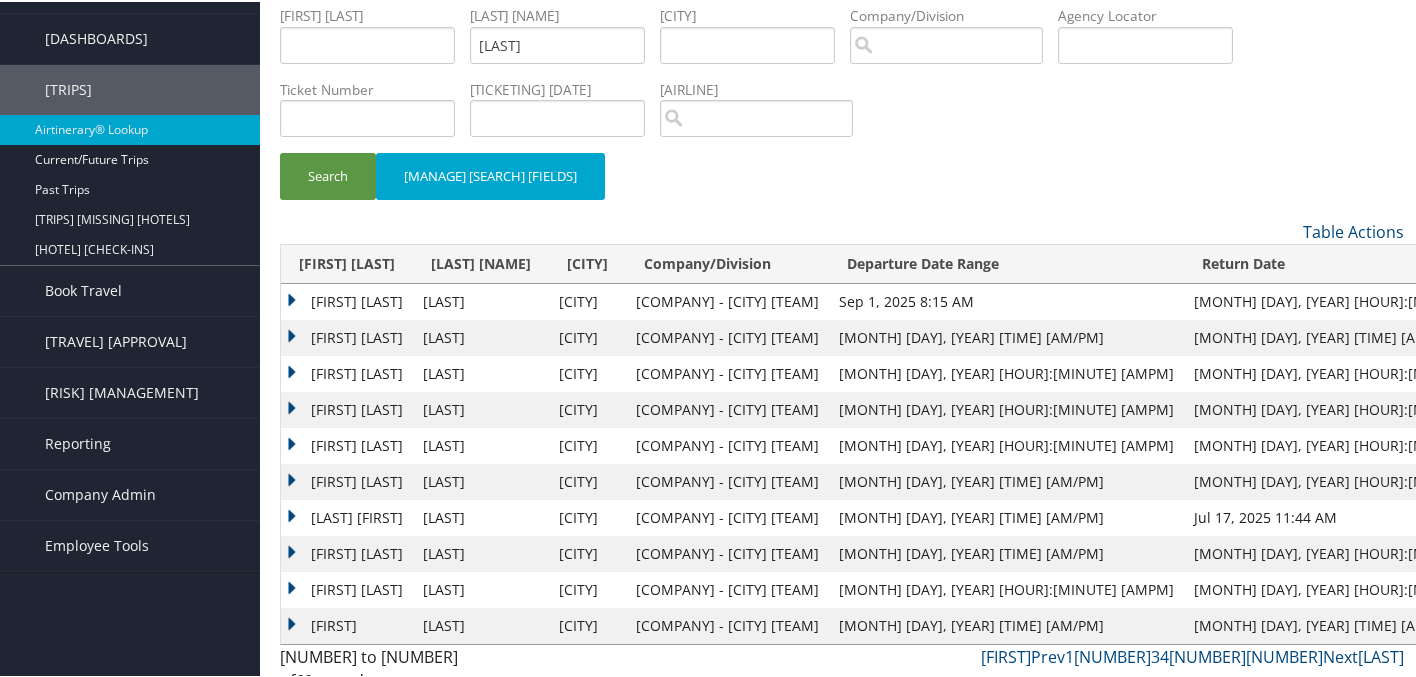 click on "JACK ANTHONY" at bounding box center [347, 336] 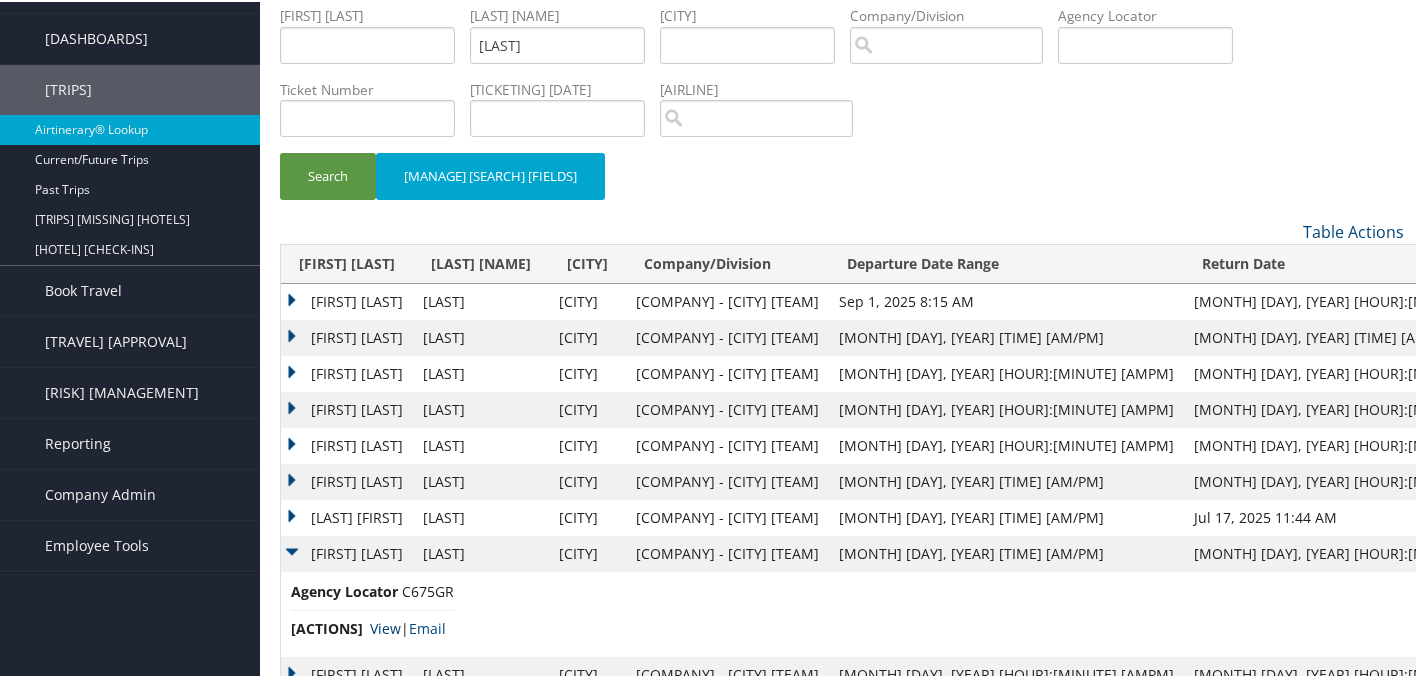 click on "View" at bounding box center [385, 626] 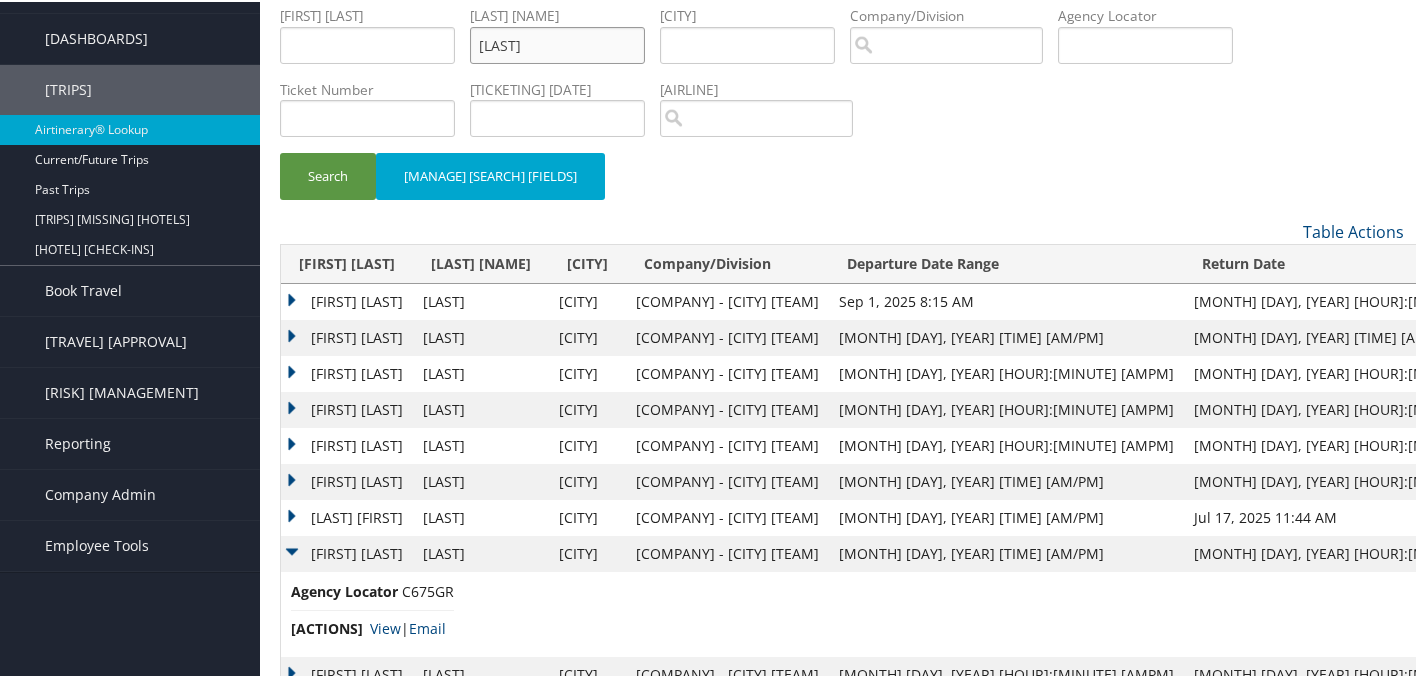 click on "santora" at bounding box center [367, 43] 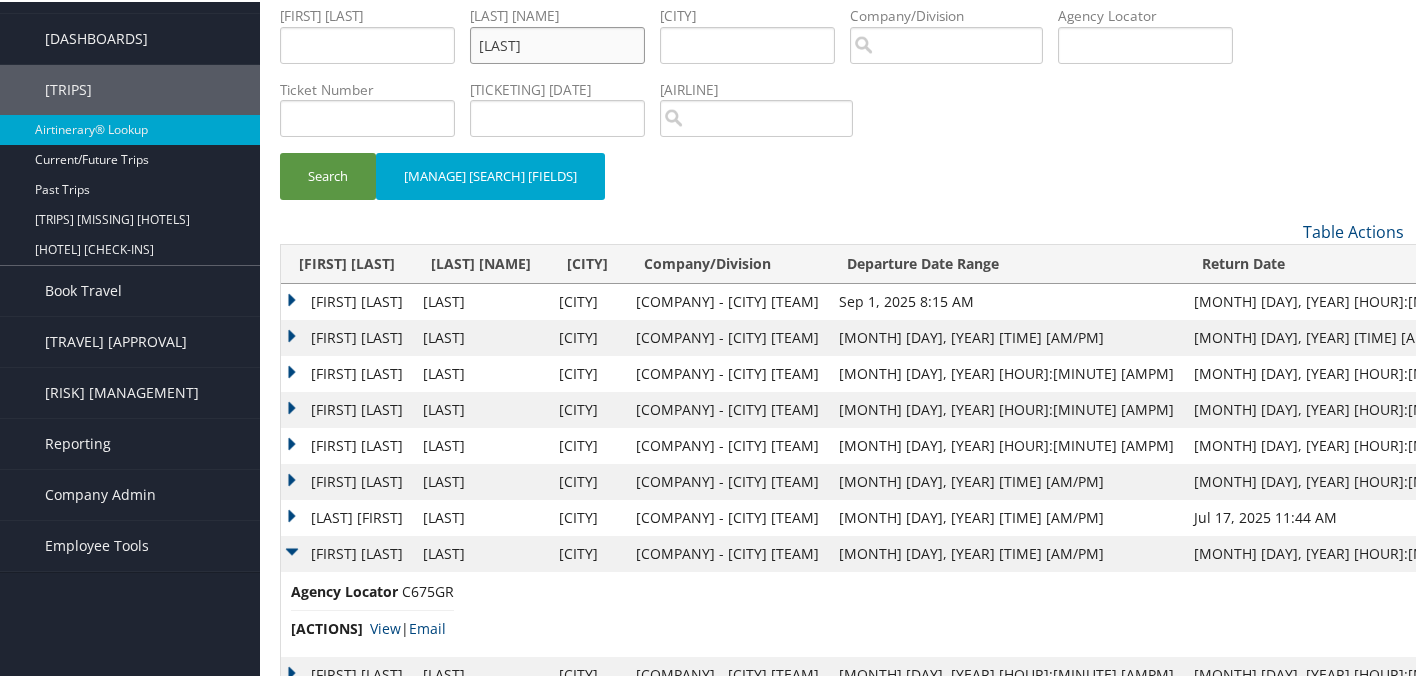 click on "Search" at bounding box center (328, 174) 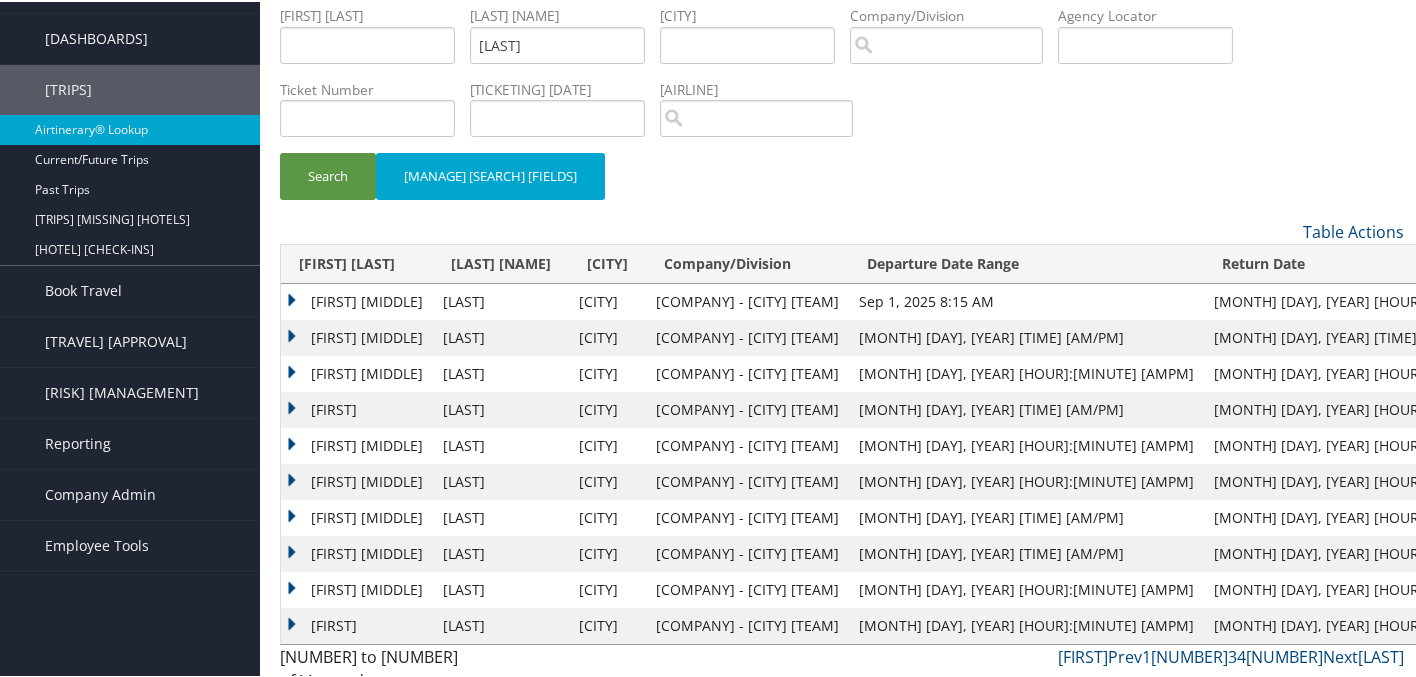 click on "SHANE A" at bounding box center [357, 336] 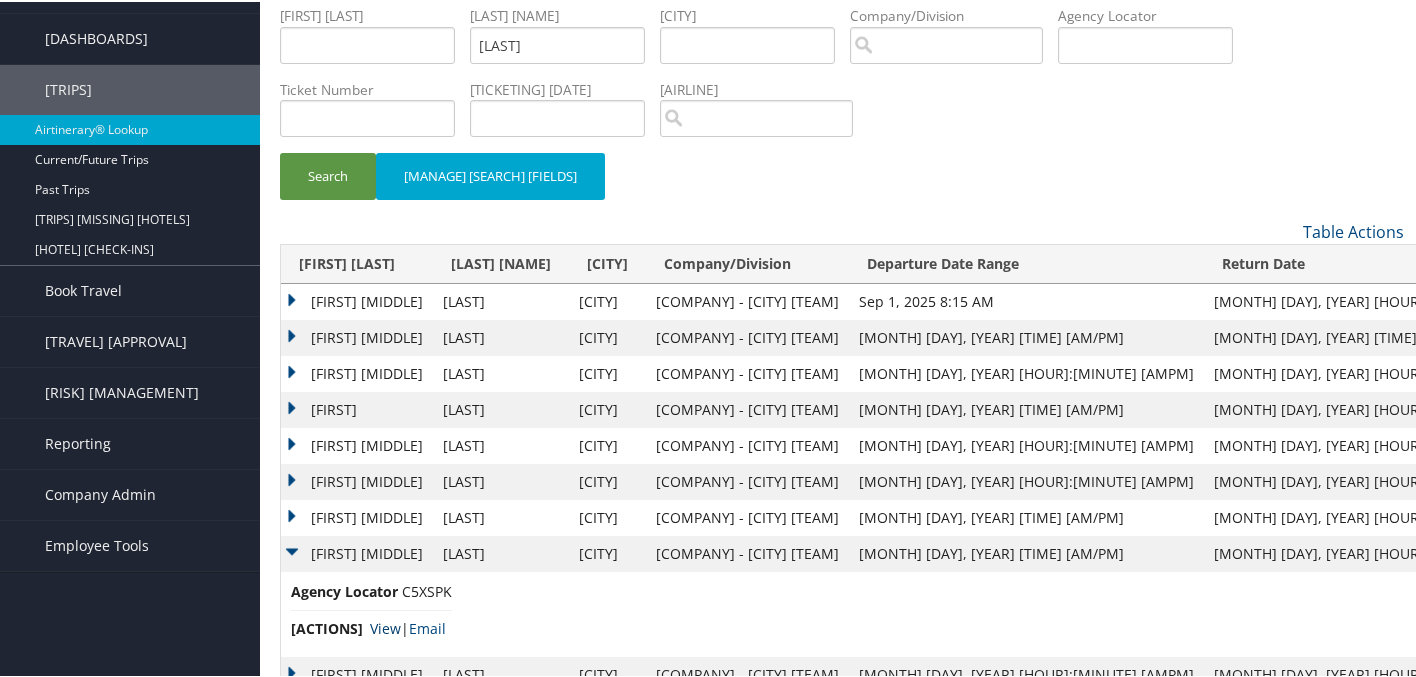 click on "View" at bounding box center [385, 626] 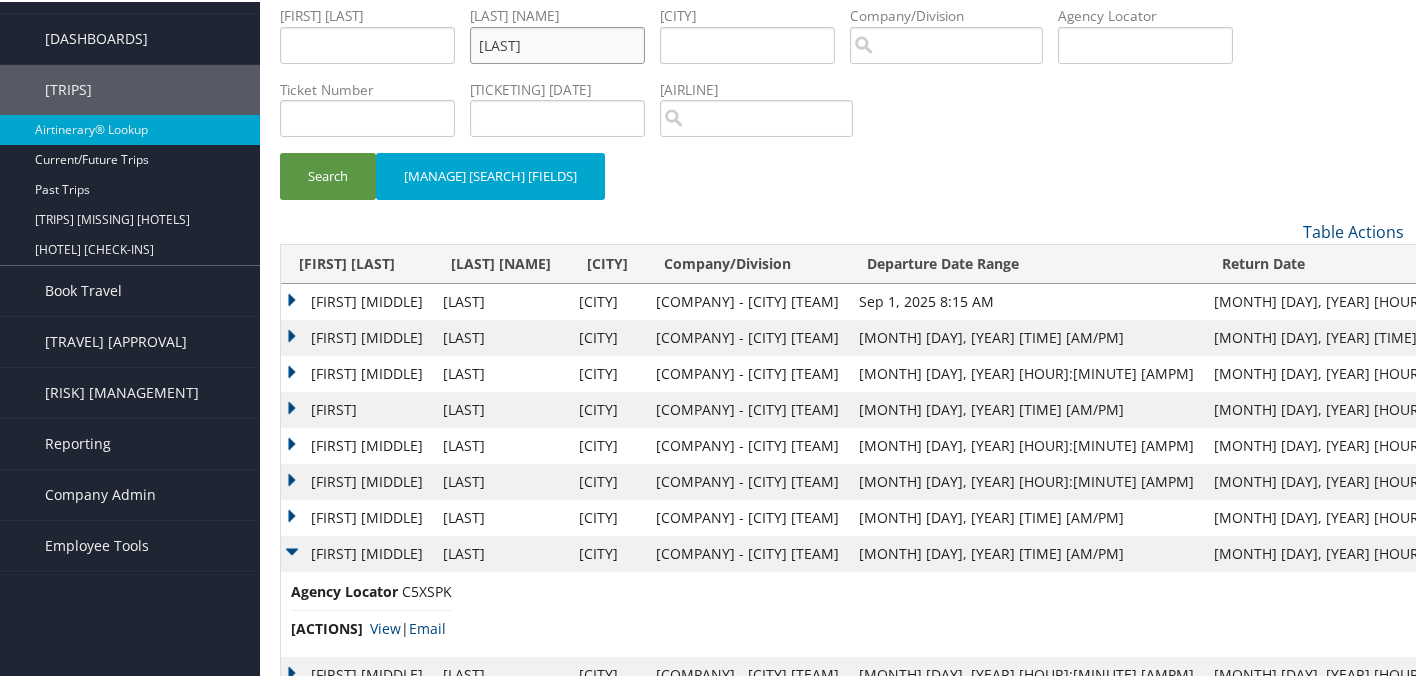 click on "loux" at bounding box center [367, 43] 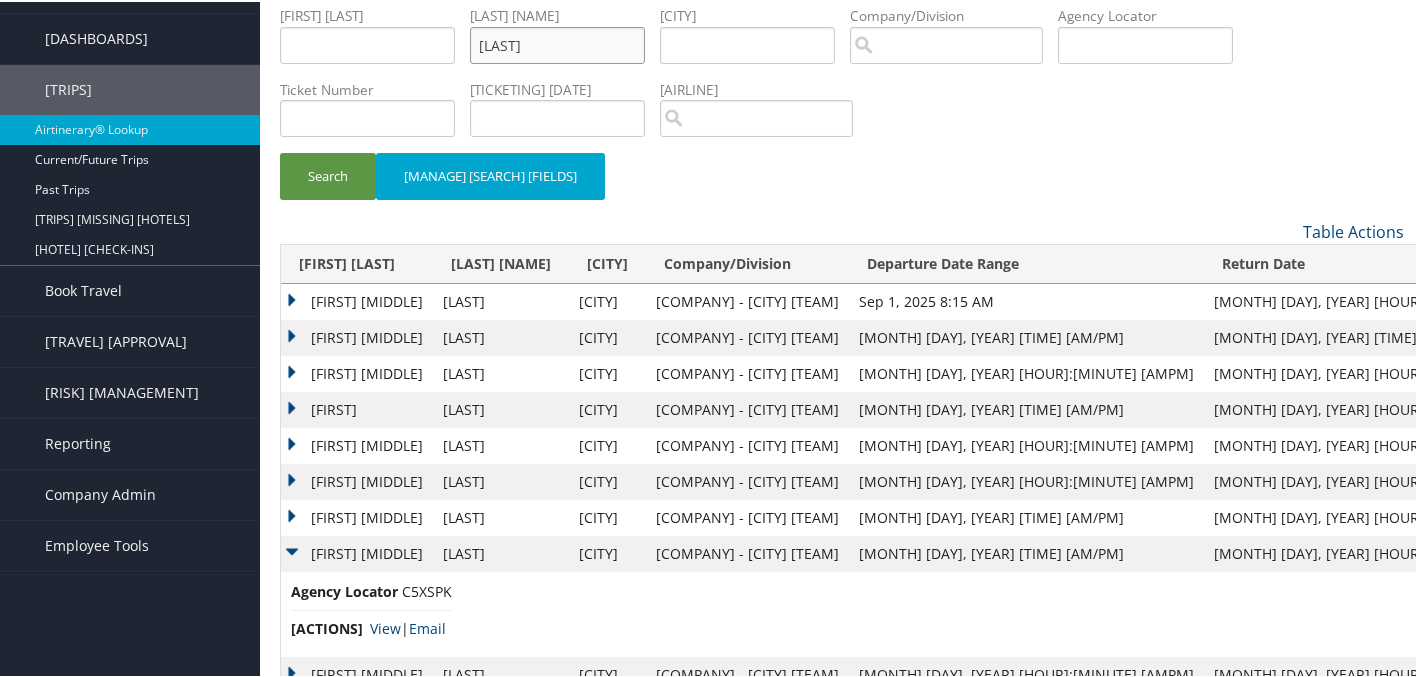 click on "Search" at bounding box center [328, 174] 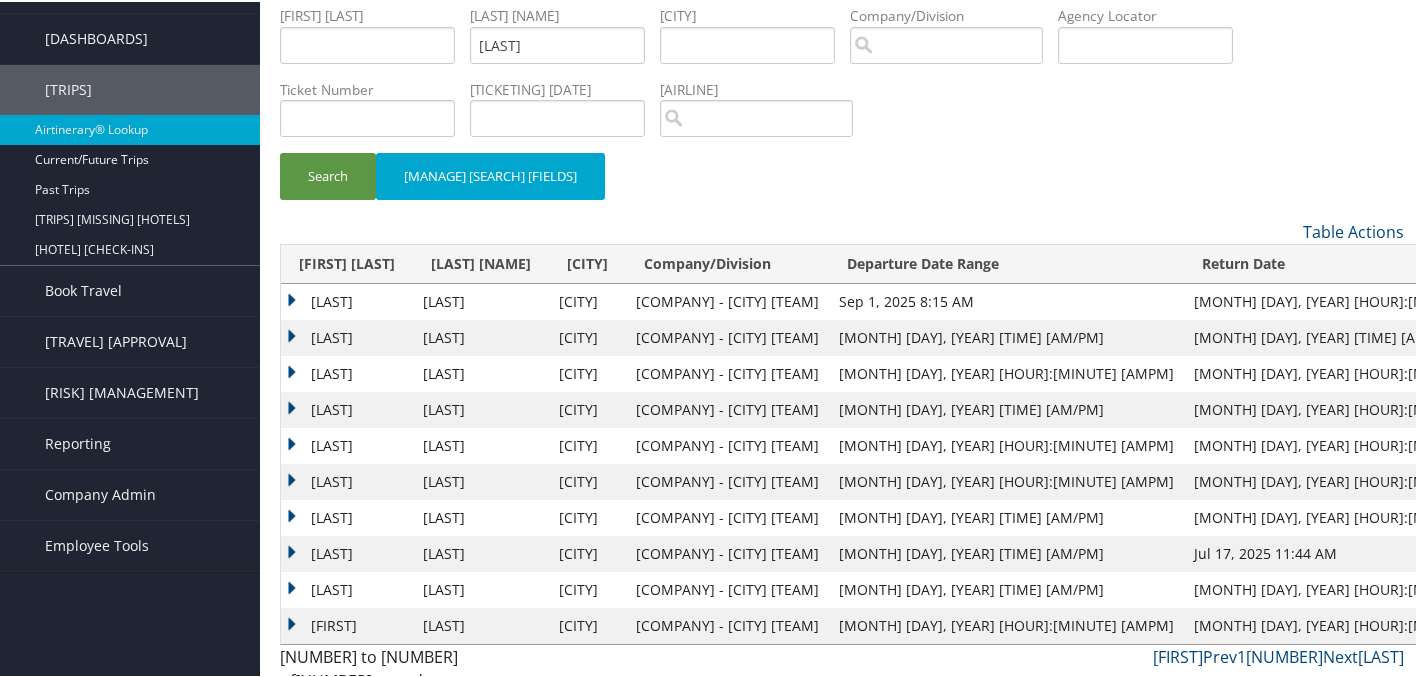 click on "KOKI" at bounding box center [347, 300] 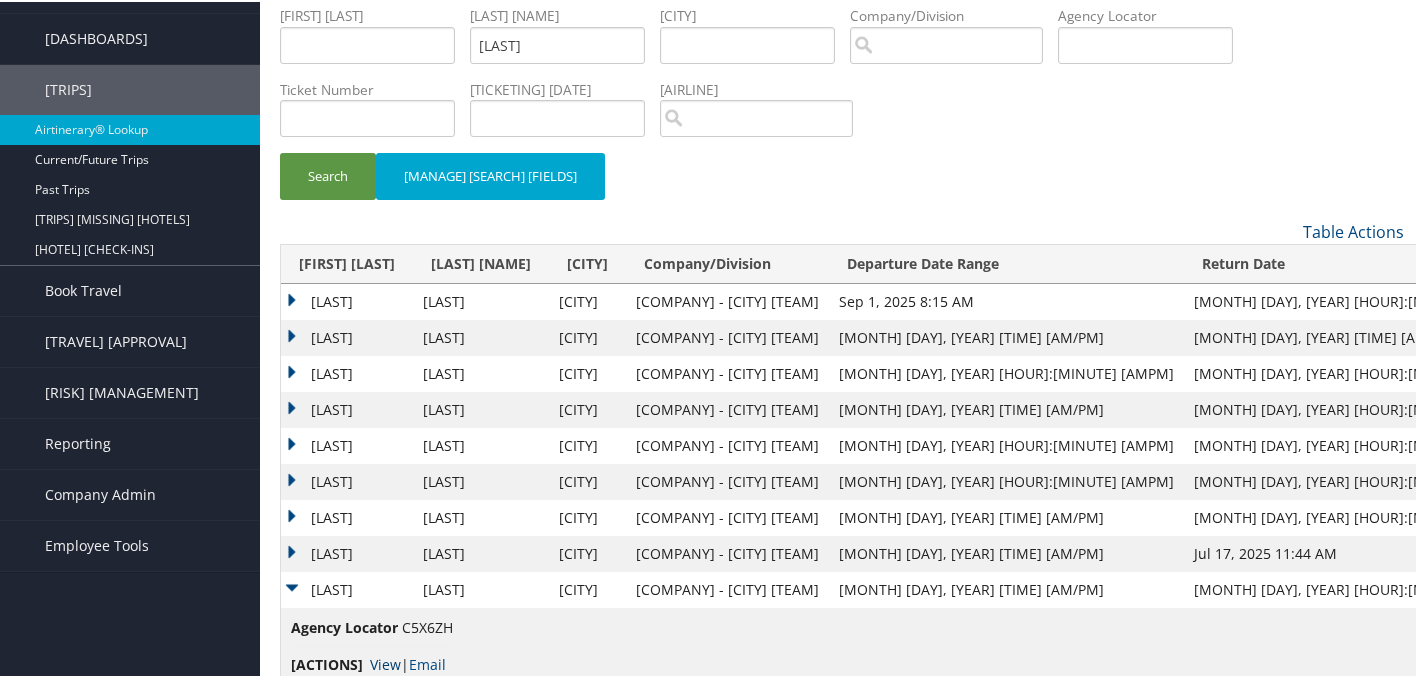 click on "View" at bounding box center (385, 662) 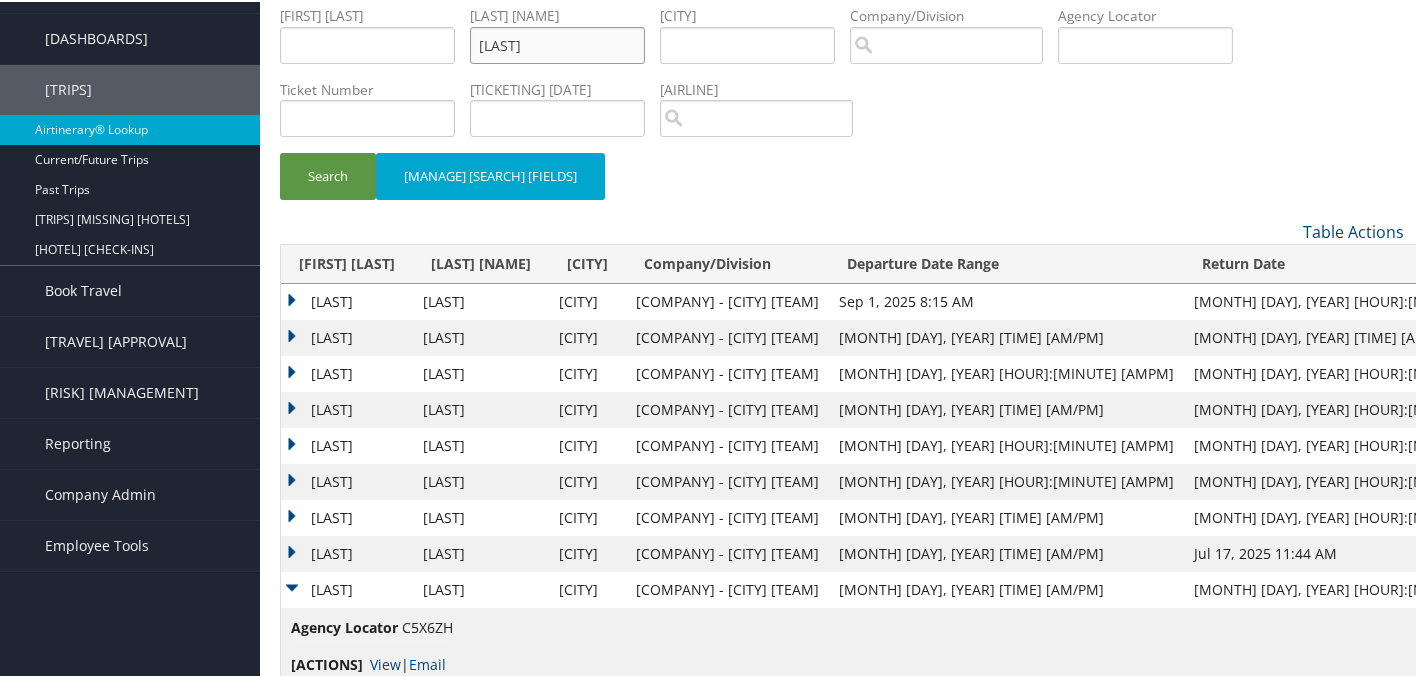 click on "ikeda" at bounding box center (367, 43) 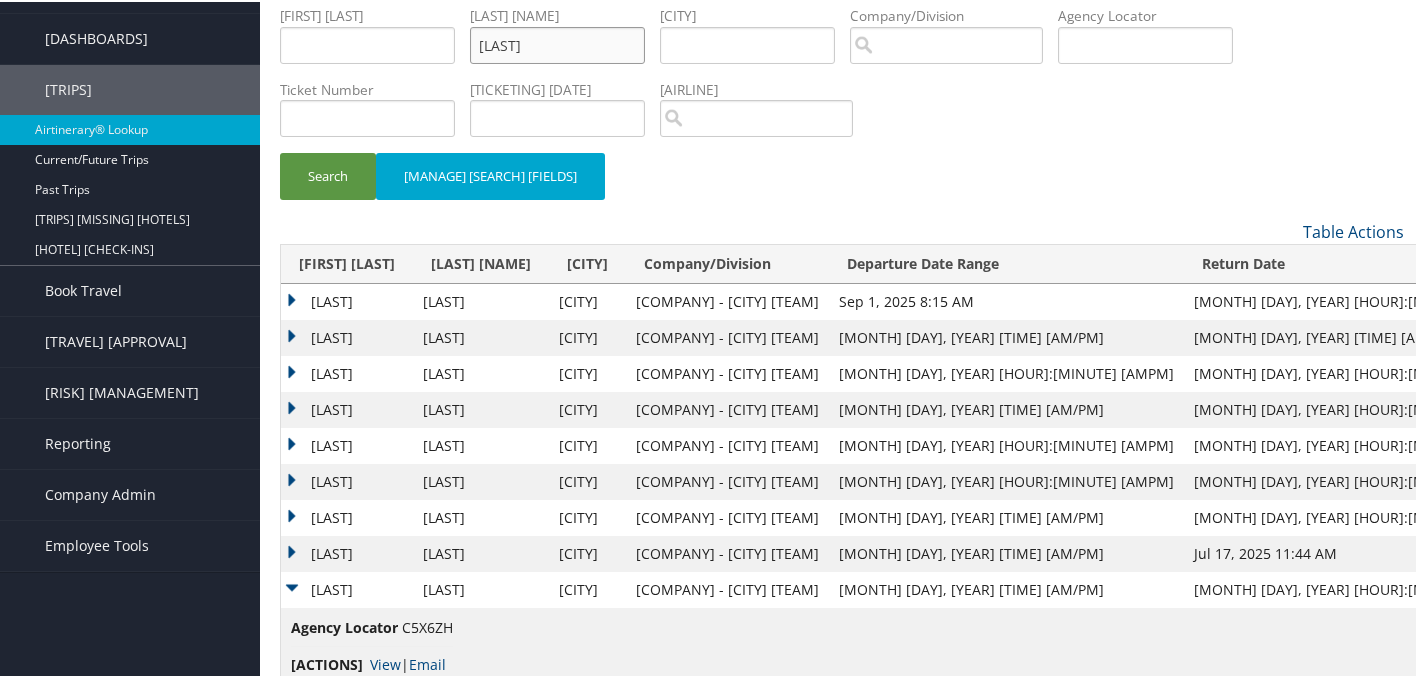 type on "sanchez" 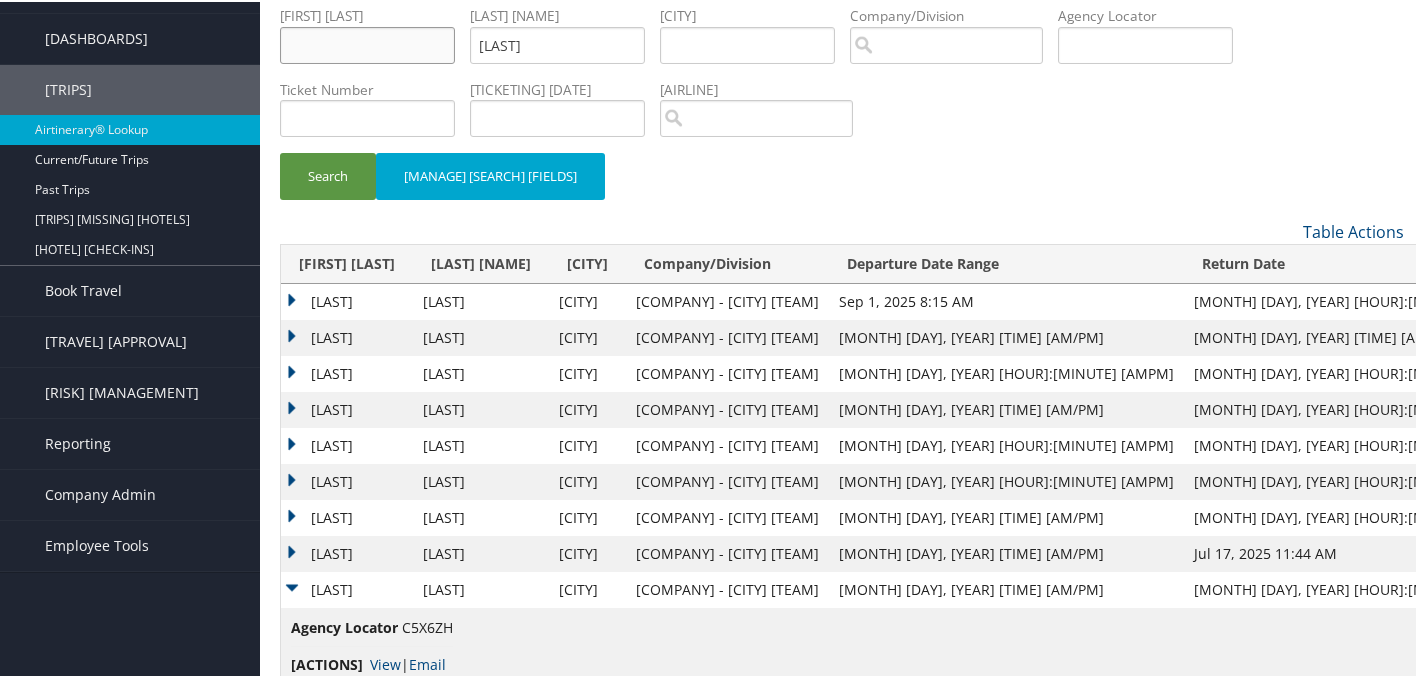 click at bounding box center (367, 43) 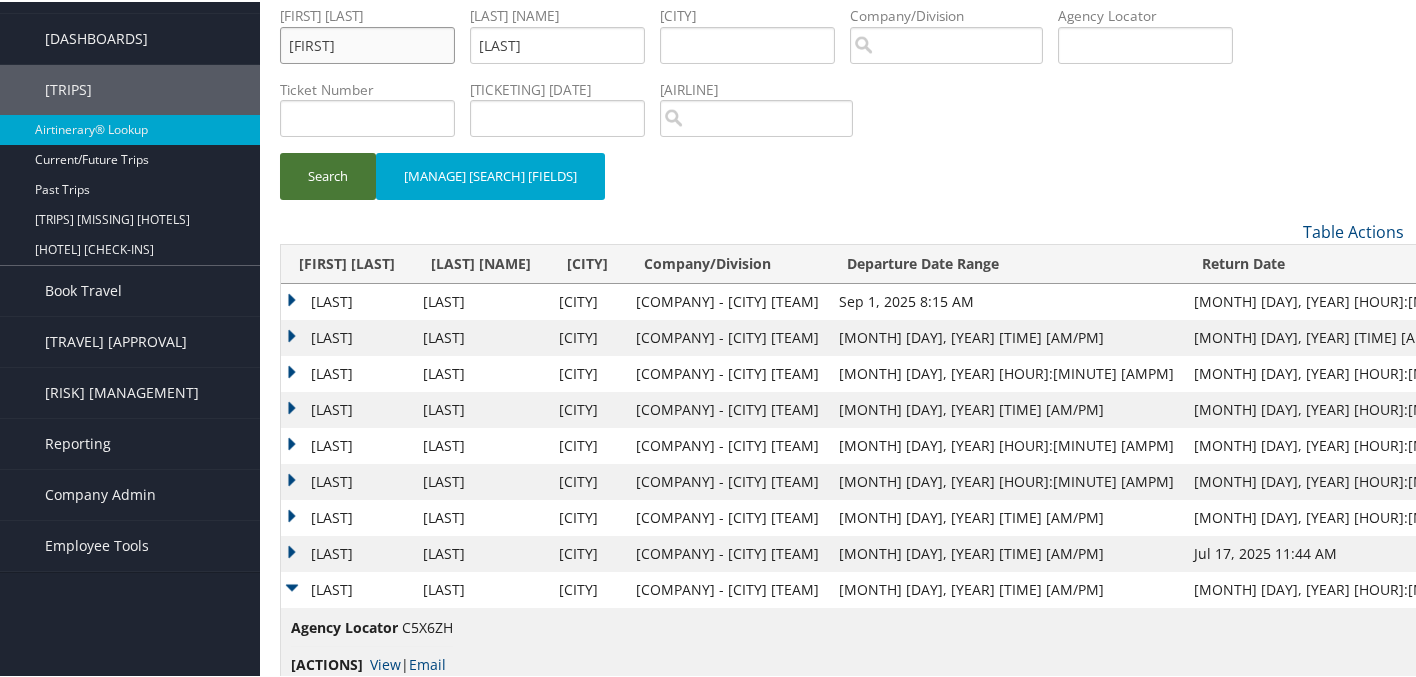 type on "jimmy" 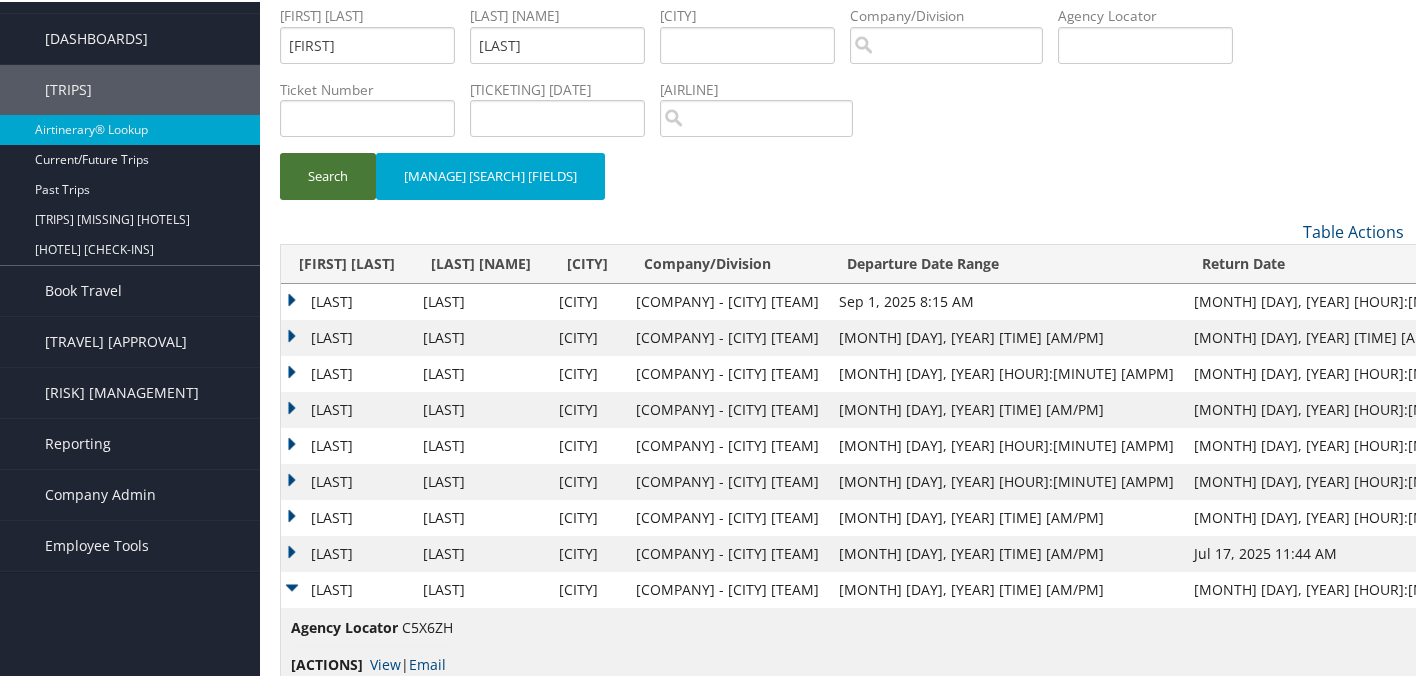 click on "Search" at bounding box center (328, 174) 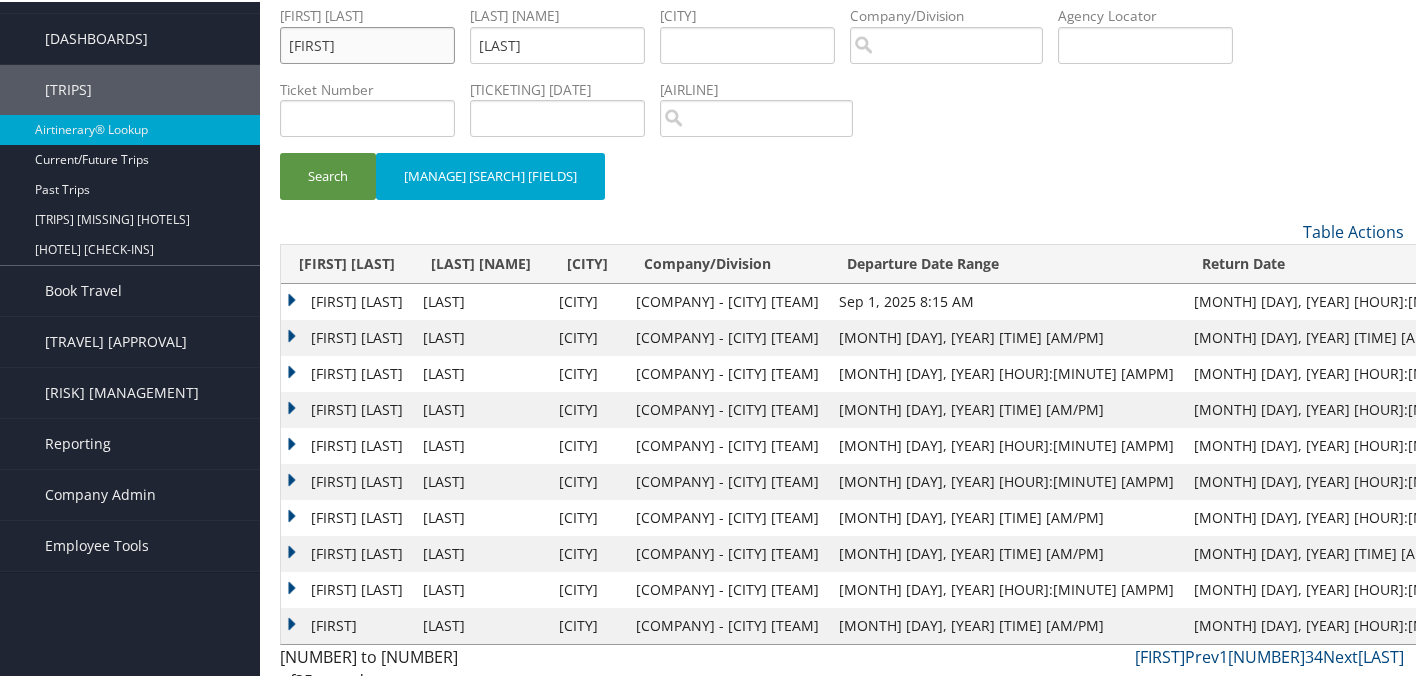 click on "jimmy" at bounding box center (367, 43) 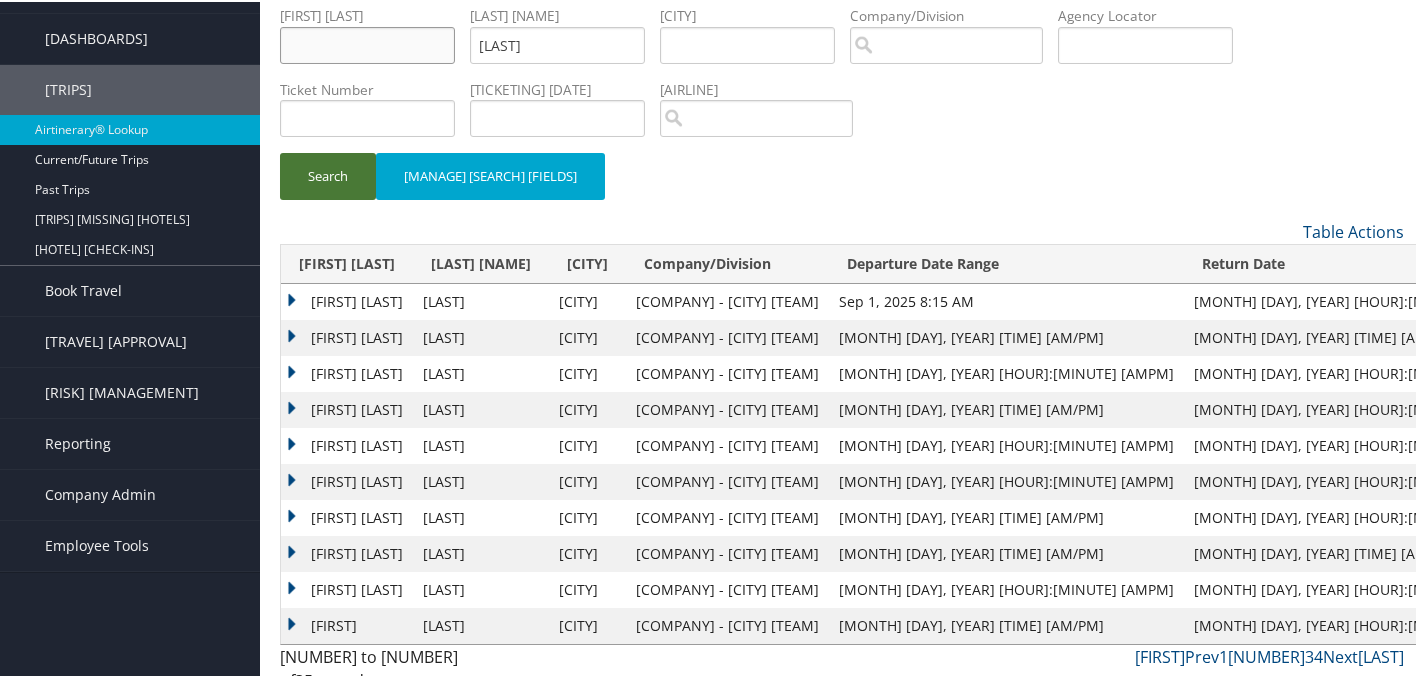 type 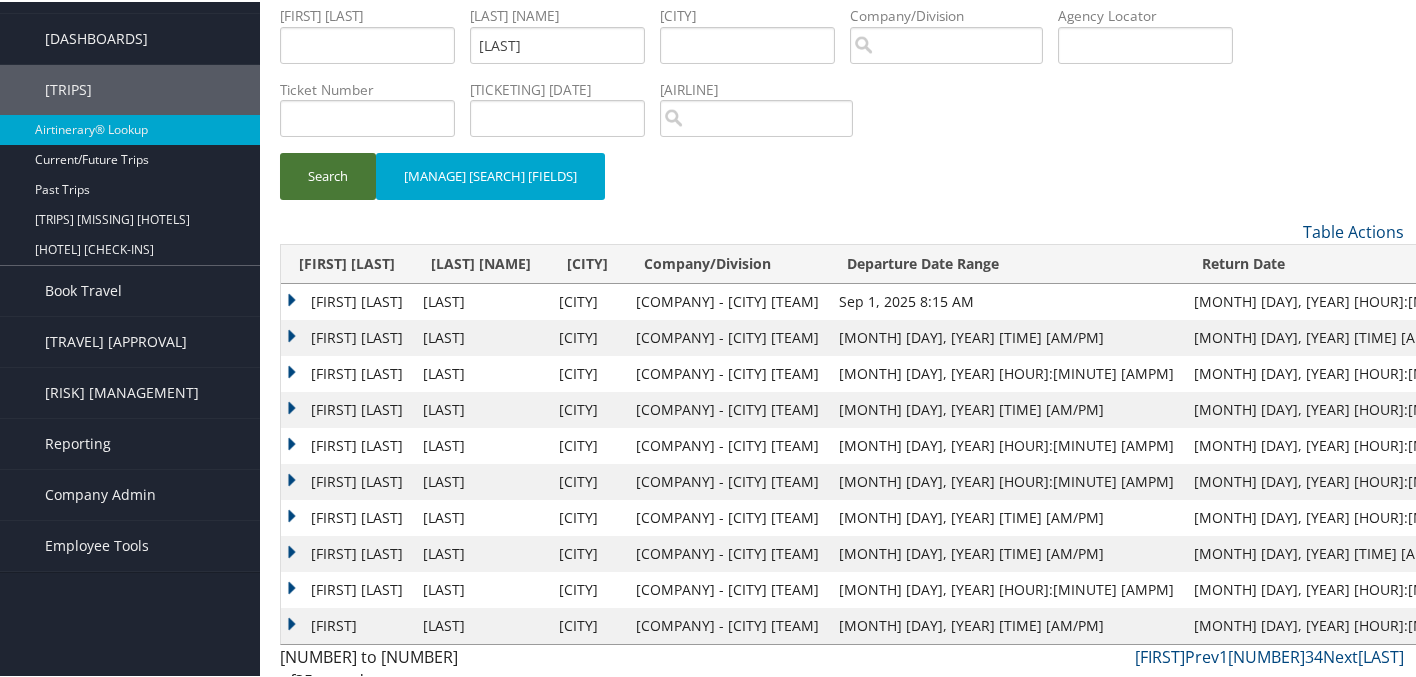 click on "Search" at bounding box center (328, 174) 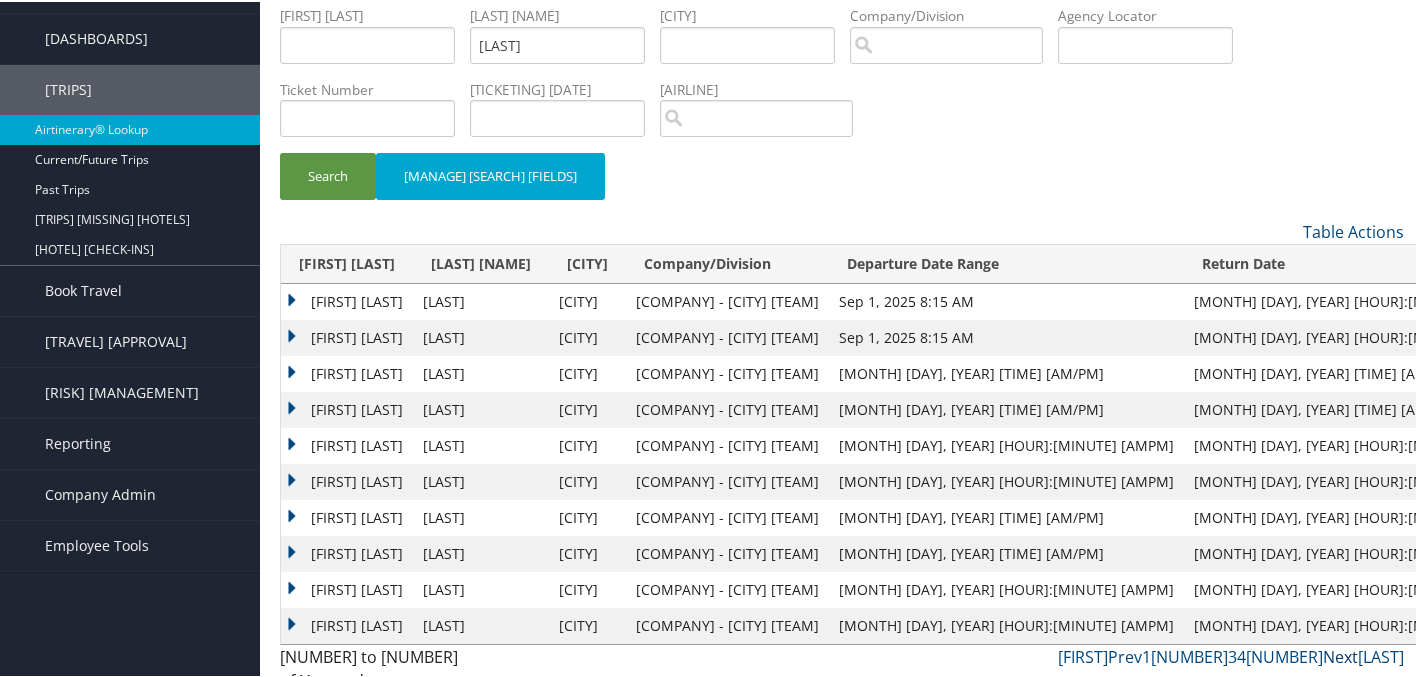 click on "Next" at bounding box center [1340, 655] 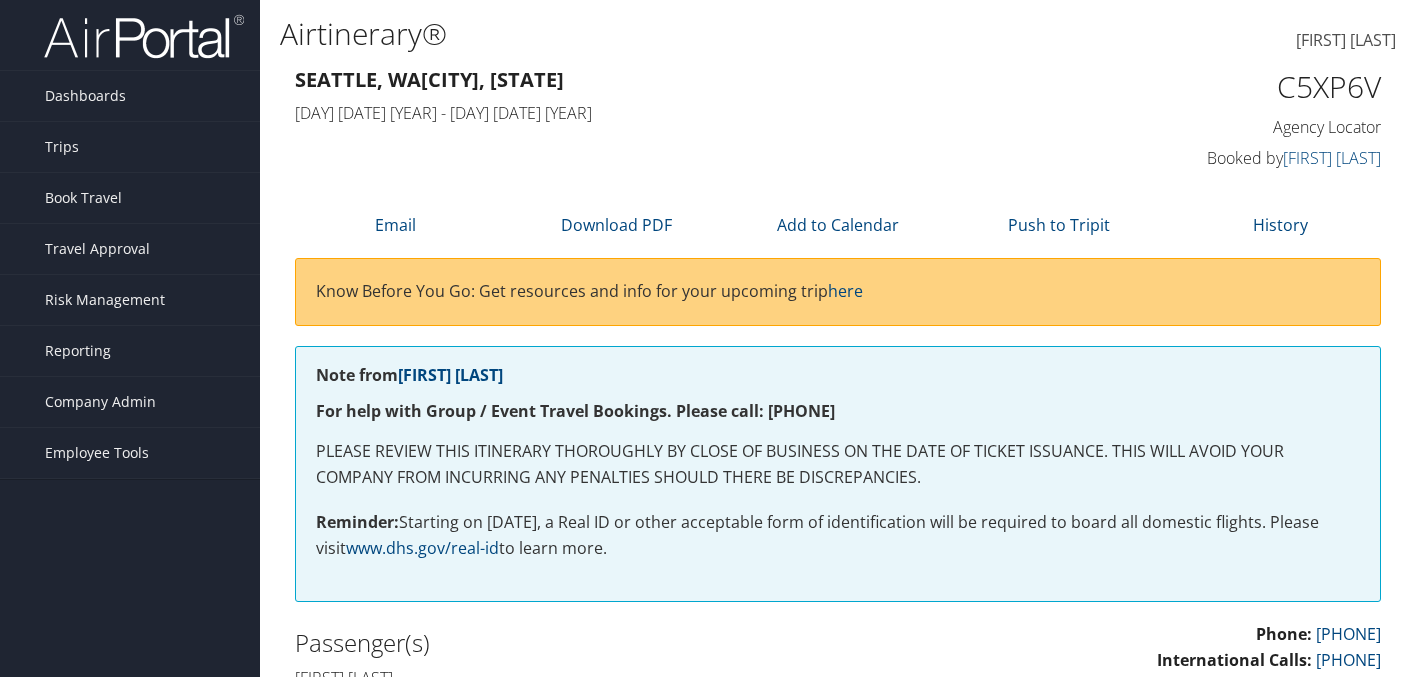 scroll, scrollTop: 0, scrollLeft: 0, axis: both 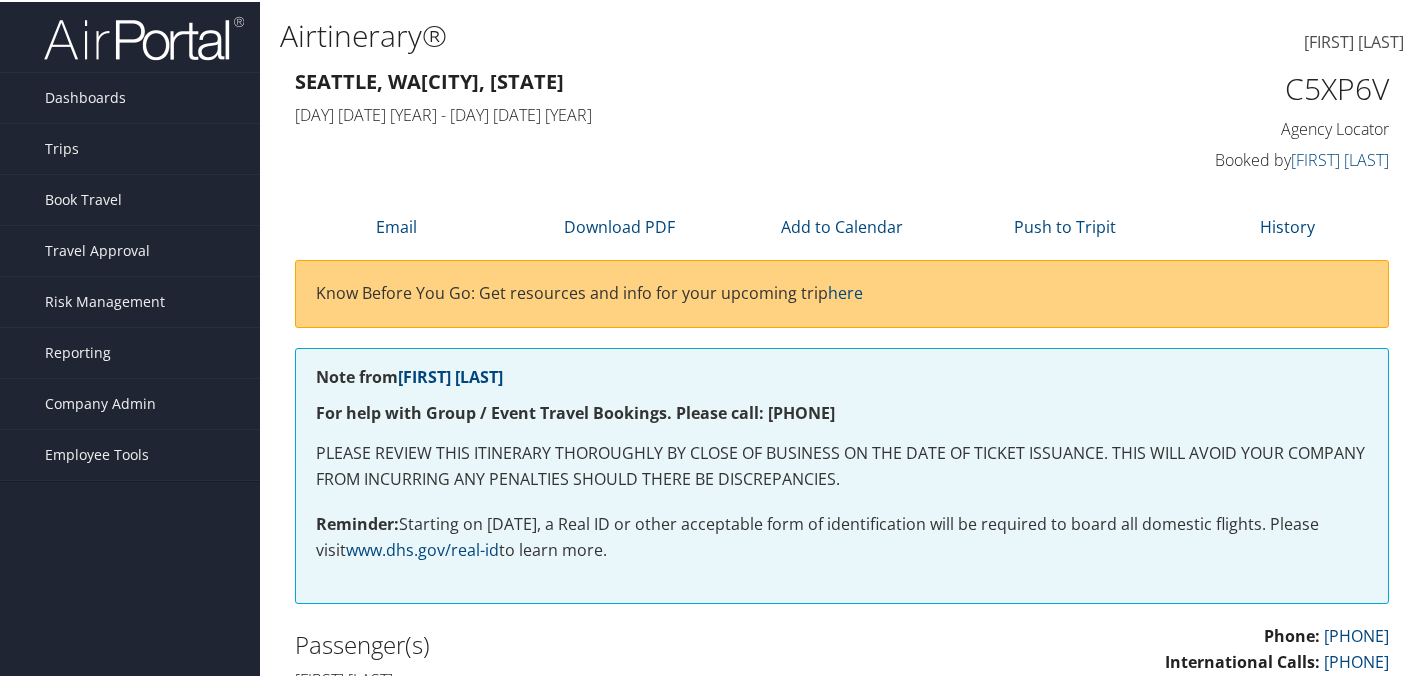 click on "Airtinerary®
Christian  Simonsen
Christian  Simonsen
My Settings
Travel Agency Contacts
View Travel Profile
Give Feedback" at bounding box center (842, 968) 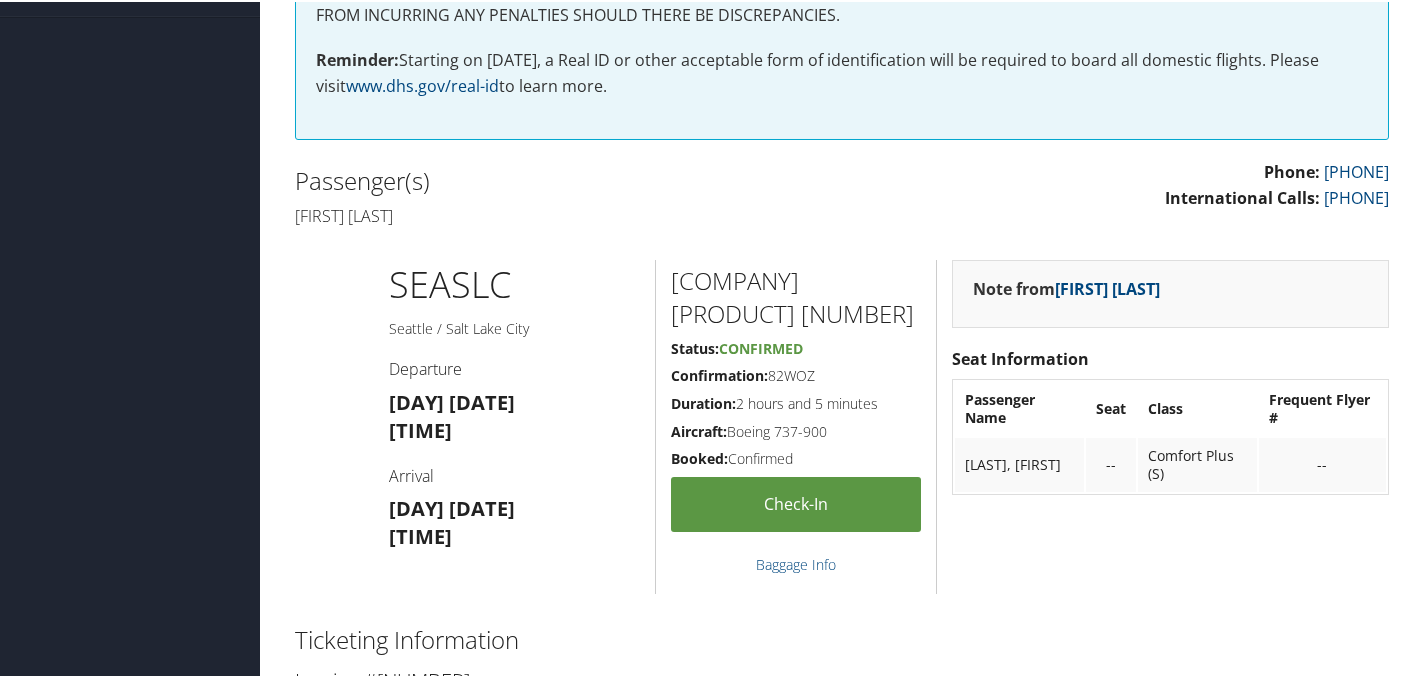 scroll, scrollTop: 520, scrollLeft: 0, axis: vertical 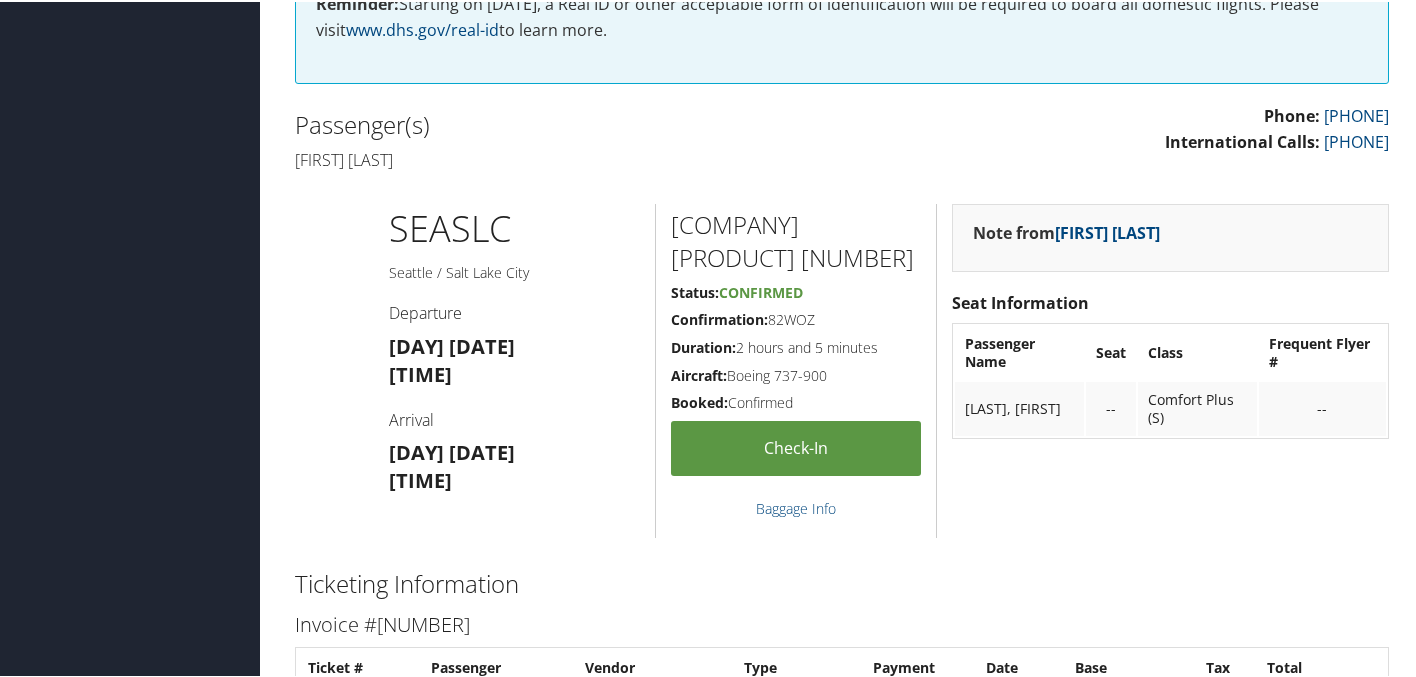 click on "Confirmation:  82WOZ" at bounding box center [796, 318] 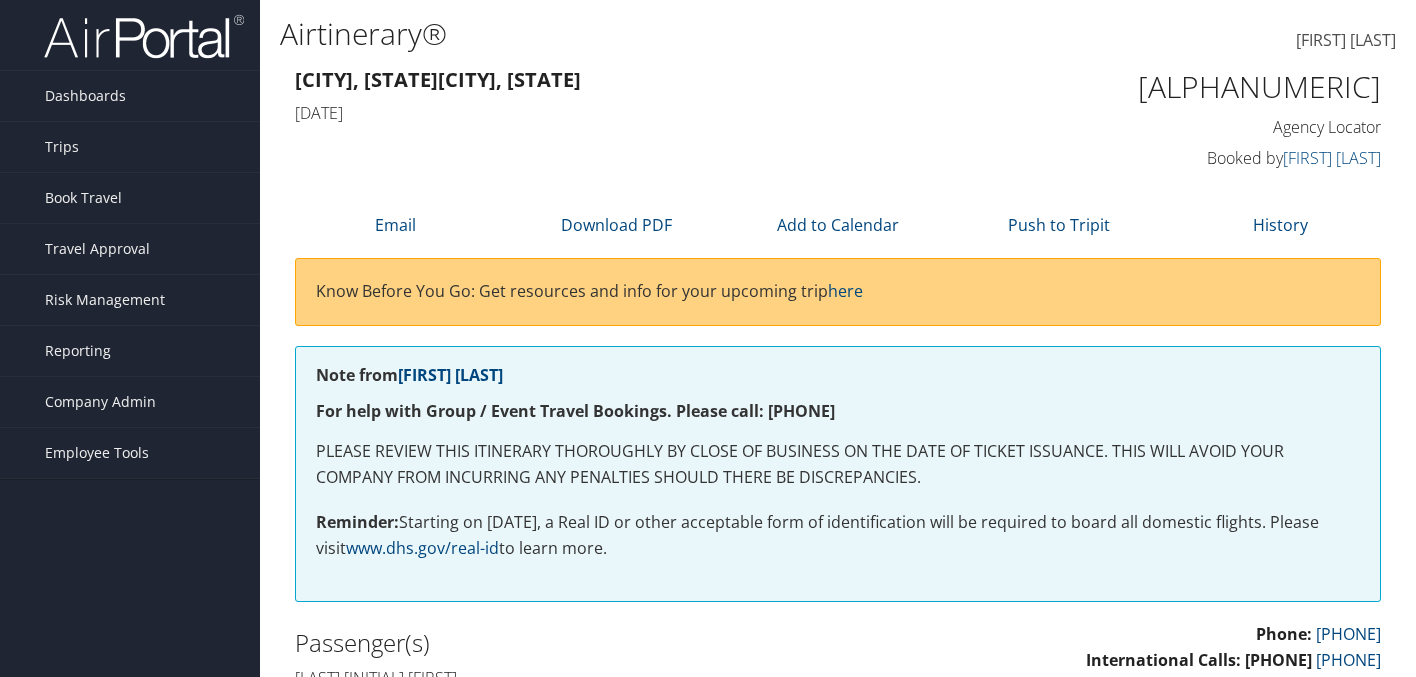 scroll, scrollTop: 0, scrollLeft: 0, axis: both 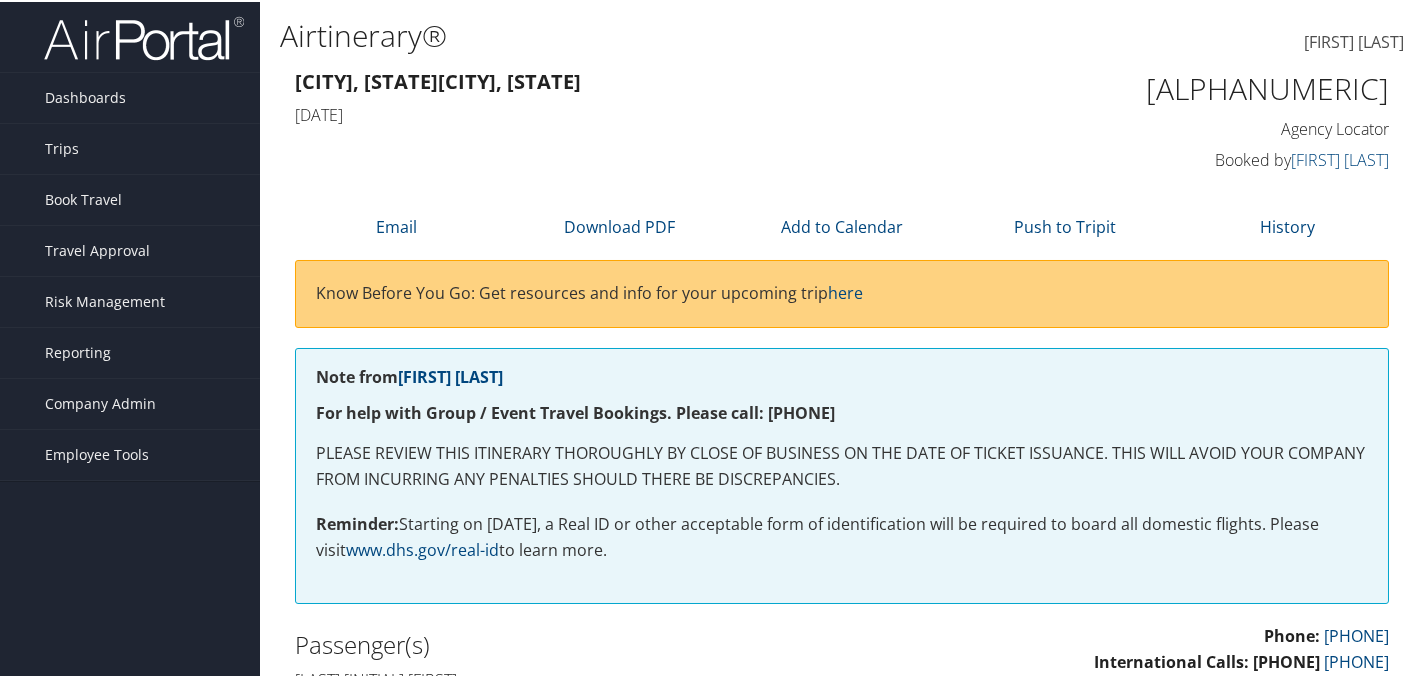 click on "Seattle, WA   Salt Lake City, UT          Fri 04 Jul 2025 - Fri 04 Jul 2025
C5WFT6
Agency Locator
Agency Locator C5WFT6
Booked by  Rachel Stone
Booked by  Rachel Stone" at bounding box center [842, 120] 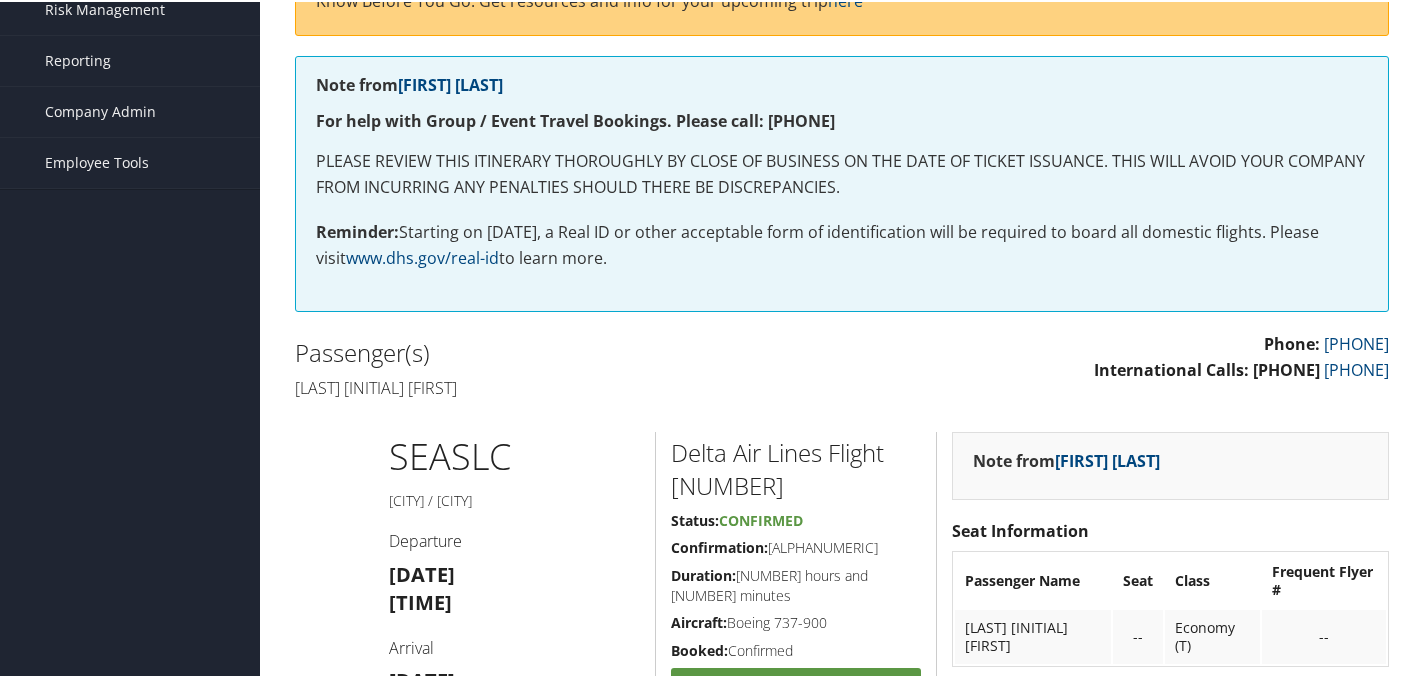 scroll, scrollTop: 320, scrollLeft: 0, axis: vertical 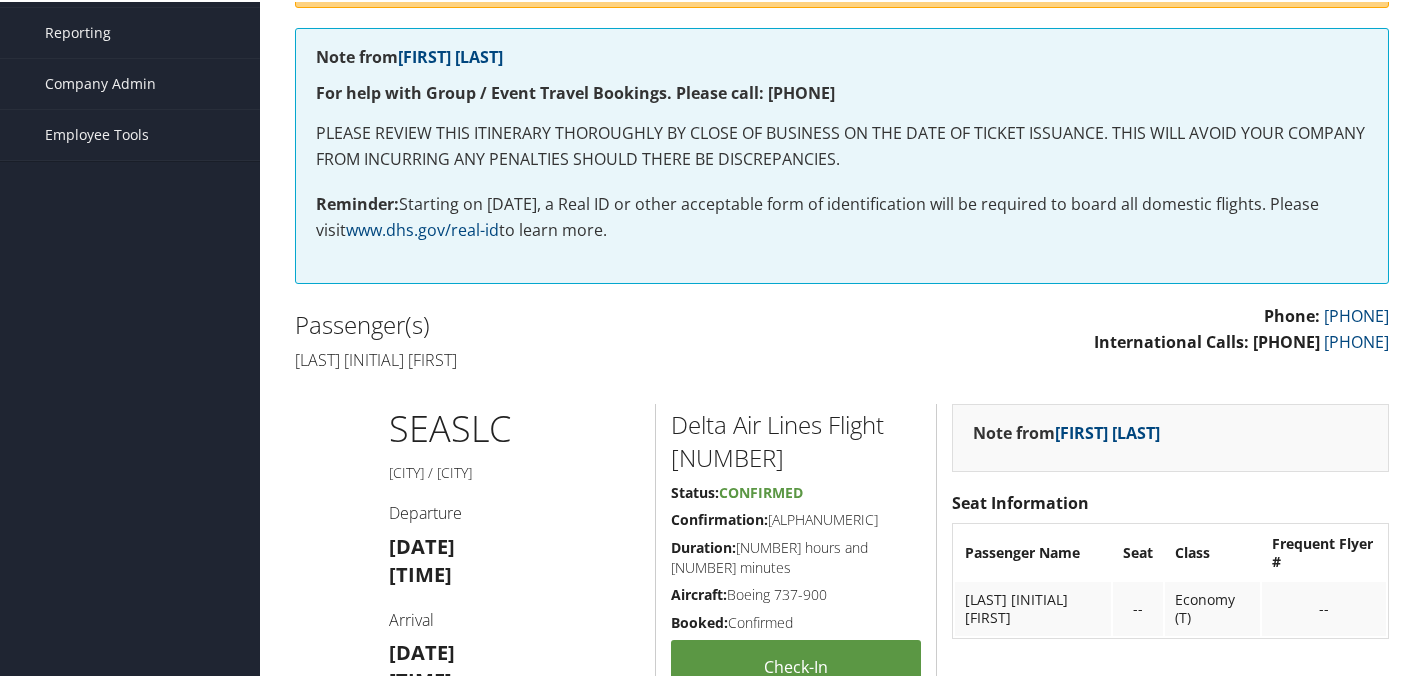 click on "Confirmation:  JLM8H8" at bounding box center (796, 518) 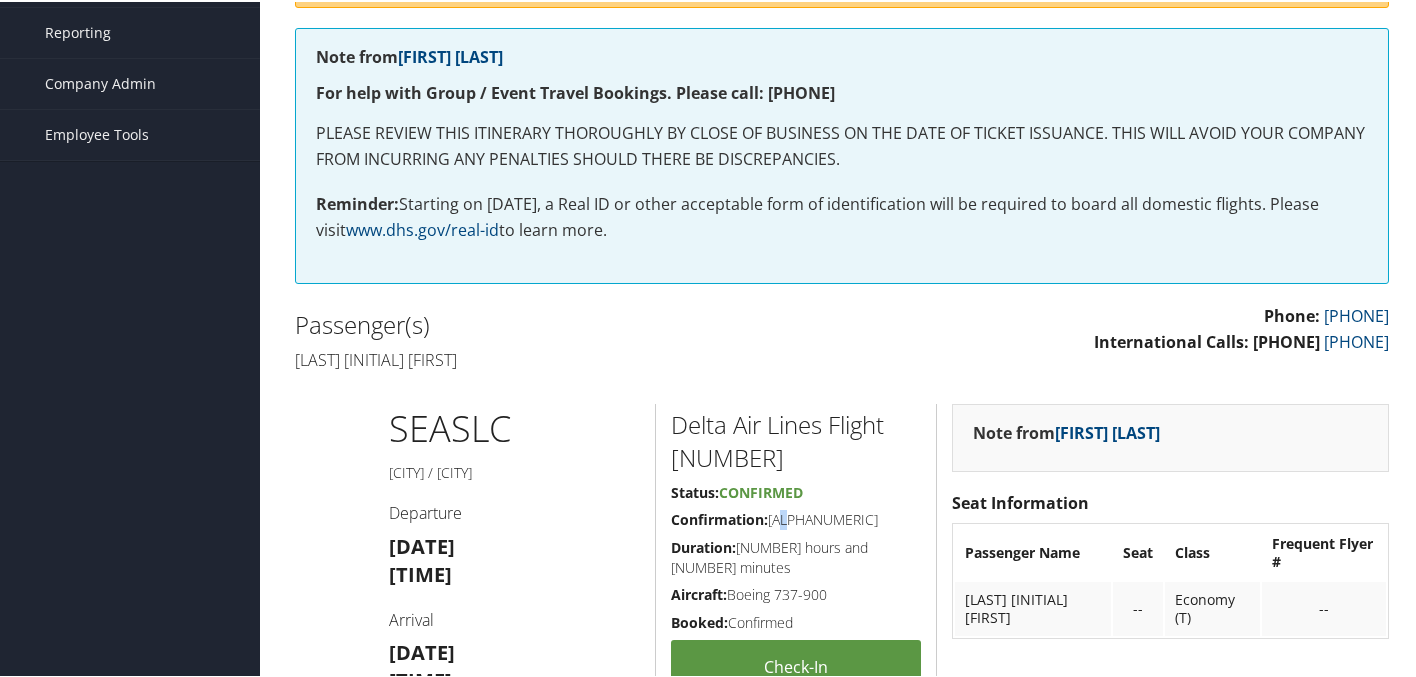 click on "Confirmation:  JLM8H8" at bounding box center (796, 518) 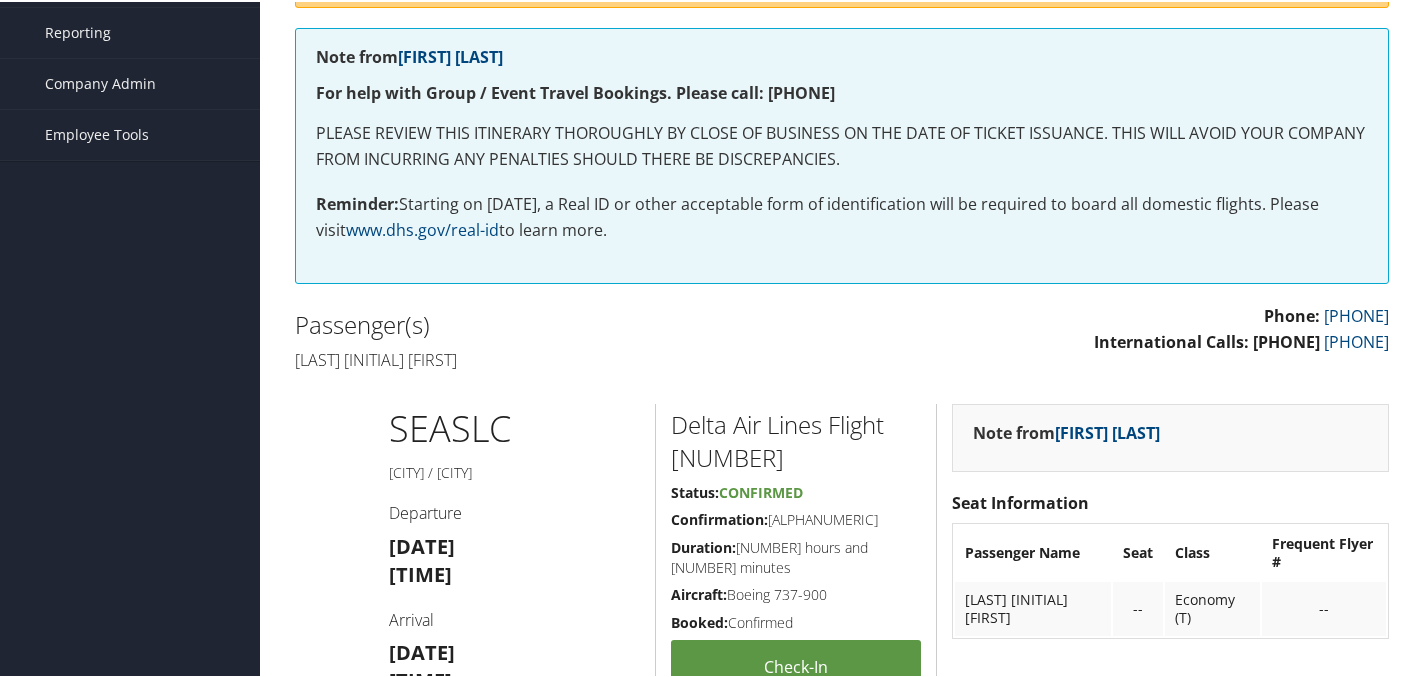 click on "Confirmation:  JLM8H8" at bounding box center (796, 518) 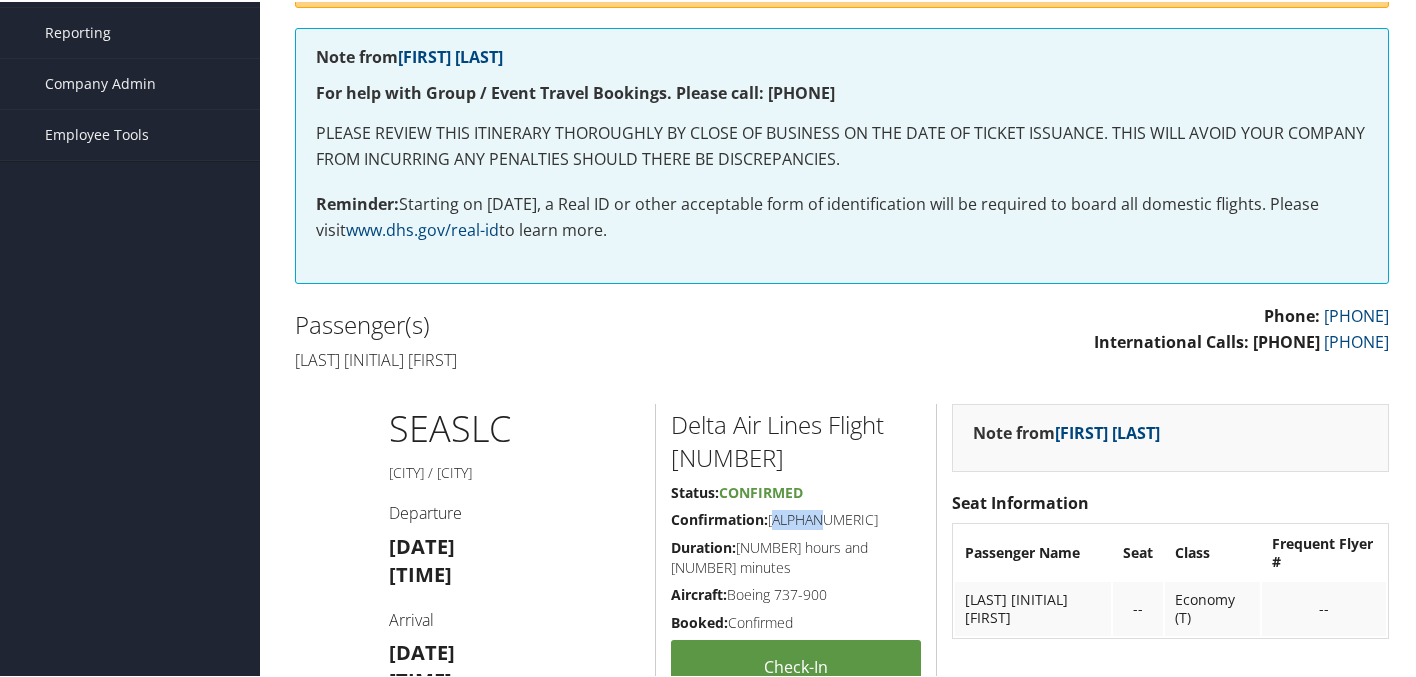drag, startPoint x: 840, startPoint y: 529, endPoint x: 768, endPoint y: 528, distance: 72.00694 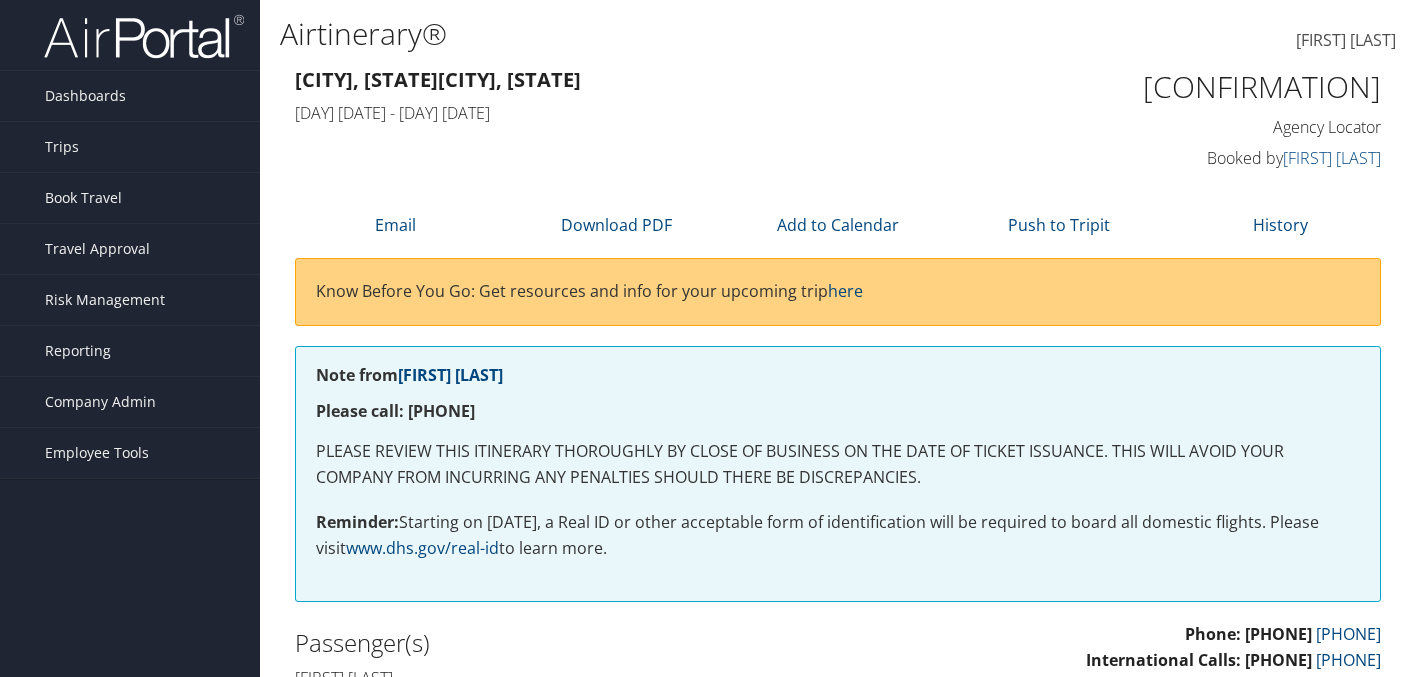scroll, scrollTop: 0, scrollLeft: 0, axis: both 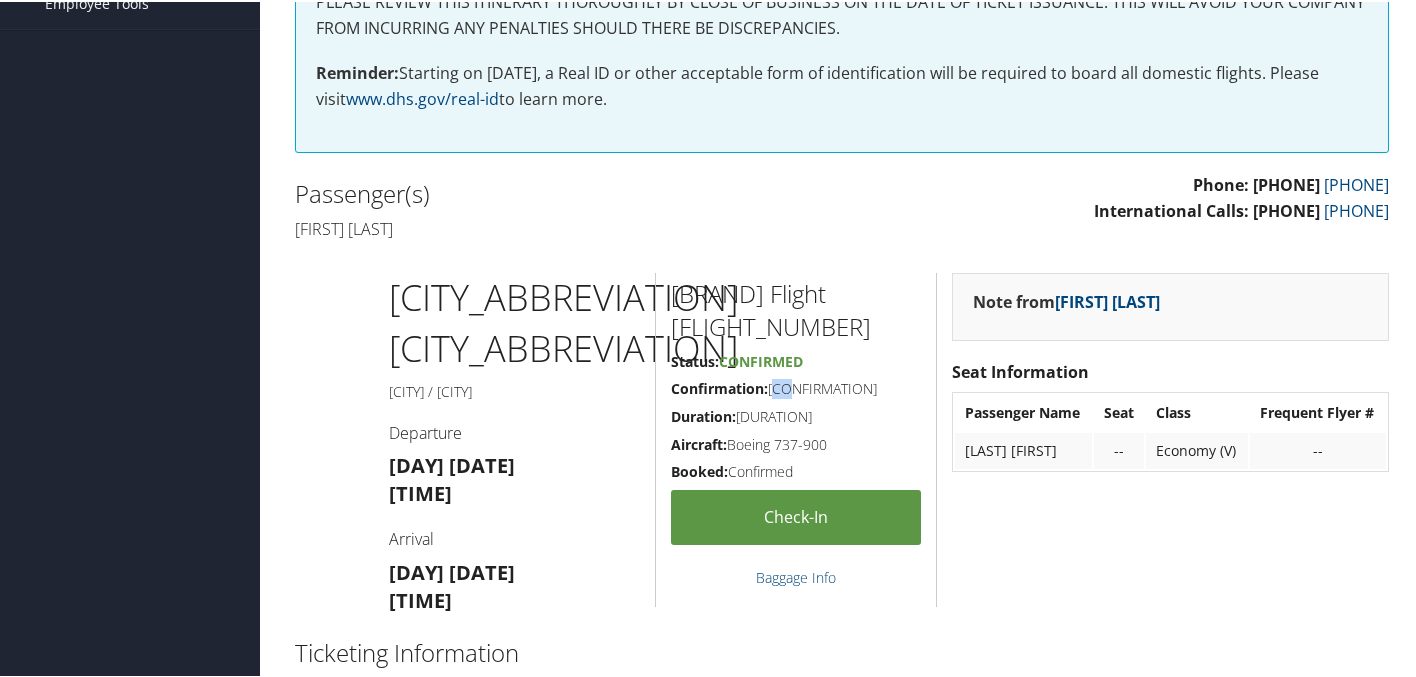 drag, startPoint x: 770, startPoint y: 396, endPoint x: 788, endPoint y: 405, distance: 20.12461 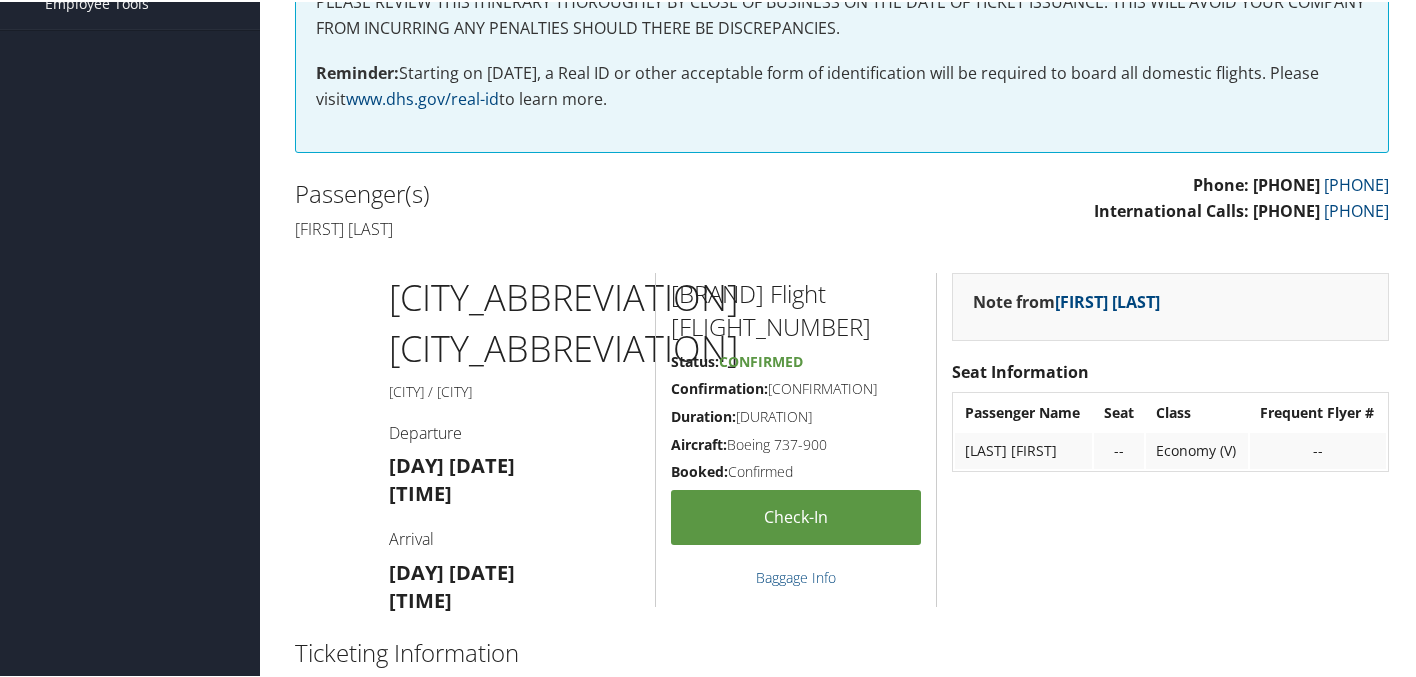 click on "Confirmation:  GVAXYB" at bounding box center (796, 387) 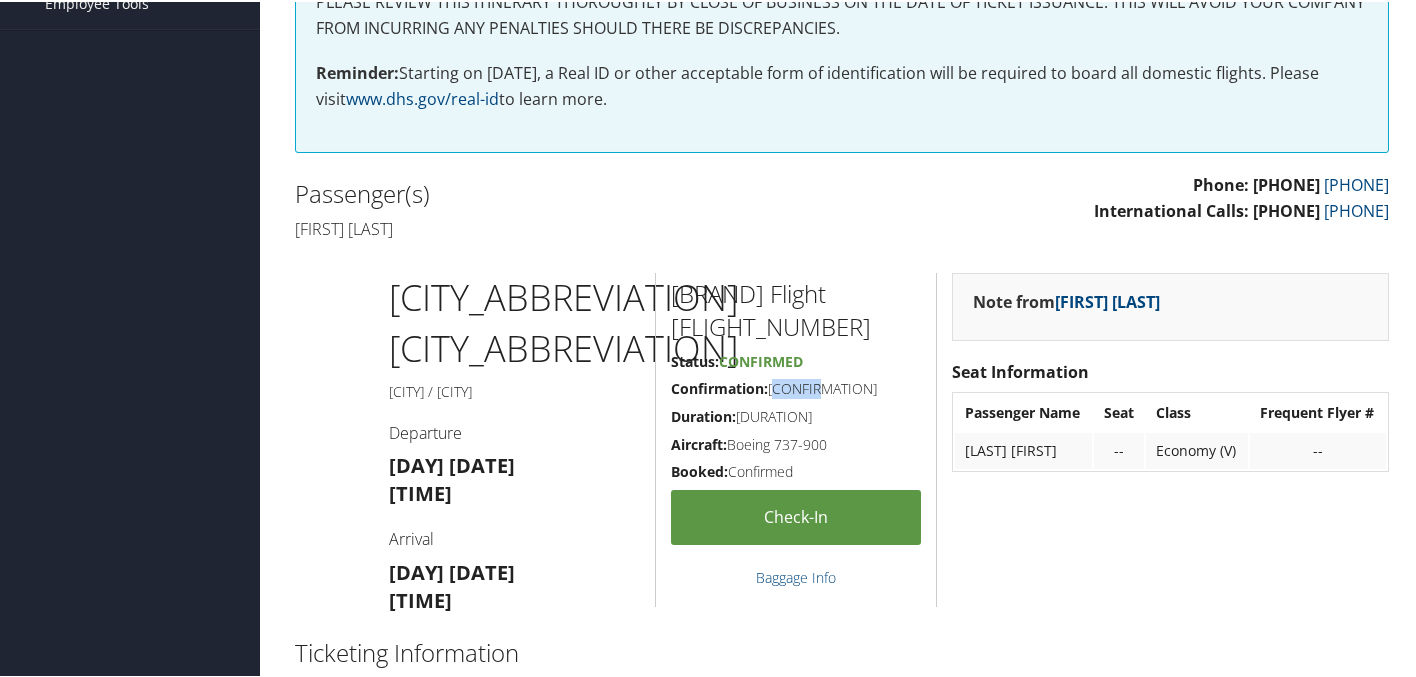 drag, startPoint x: 825, startPoint y: 396, endPoint x: 773, endPoint y: 391, distance: 52.23983 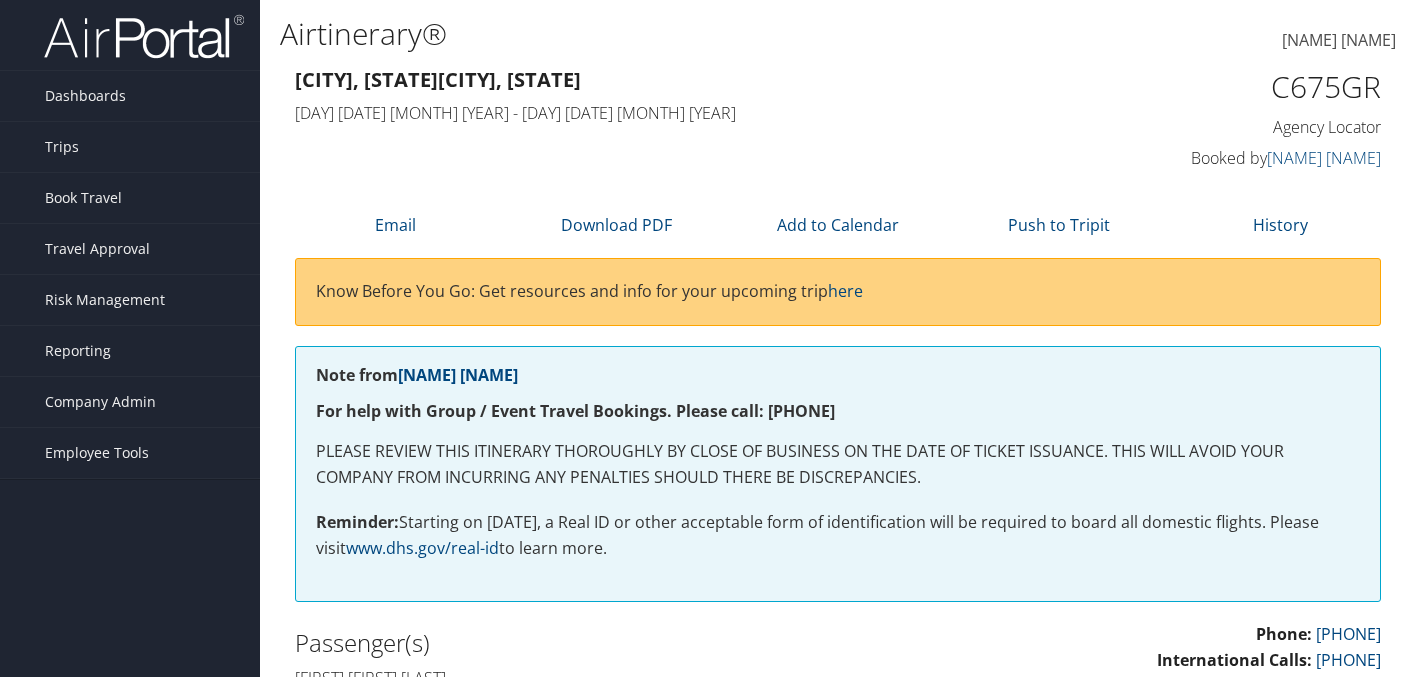 scroll, scrollTop: 0, scrollLeft: 0, axis: both 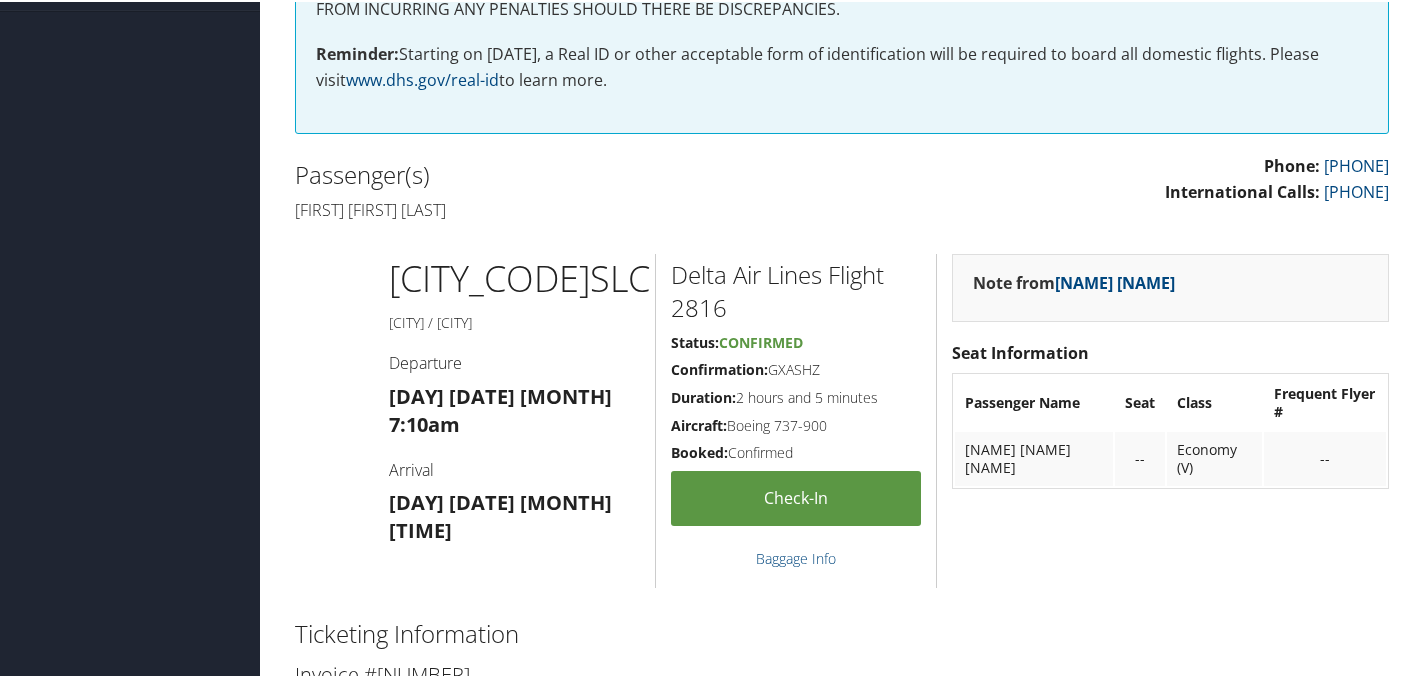 click on "Confirmation:  GXASHZ" at bounding box center (796, 368) 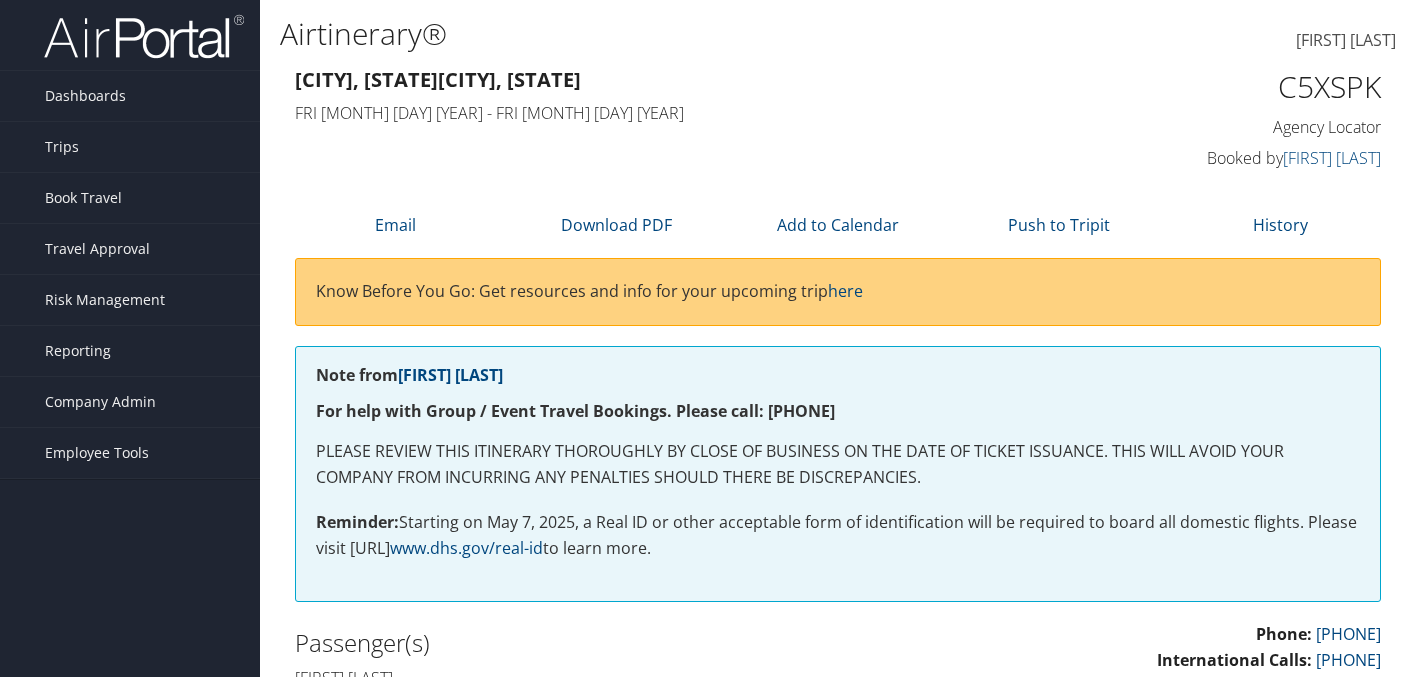 scroll, scrollTop: 0, scrollLeft: 0, axis: both 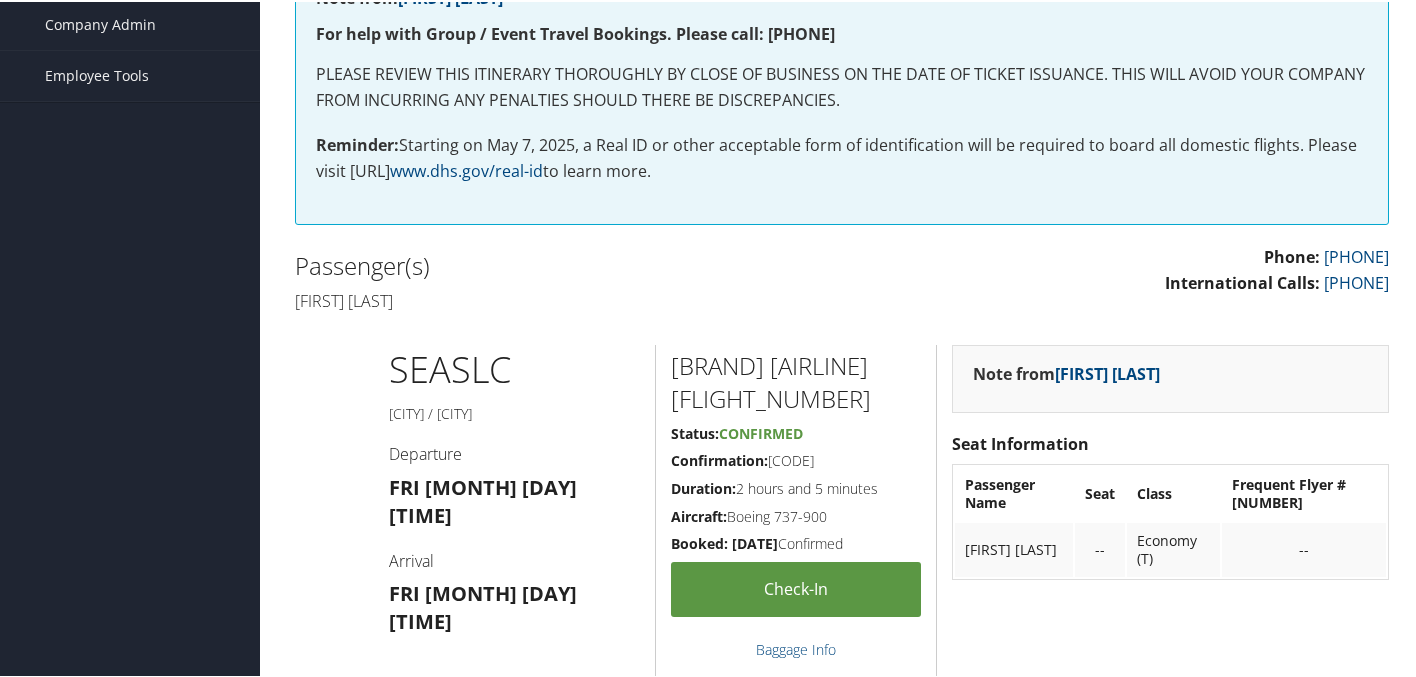 click on "Confirmation:  F9ODYA" at bounding box center (796, 459) 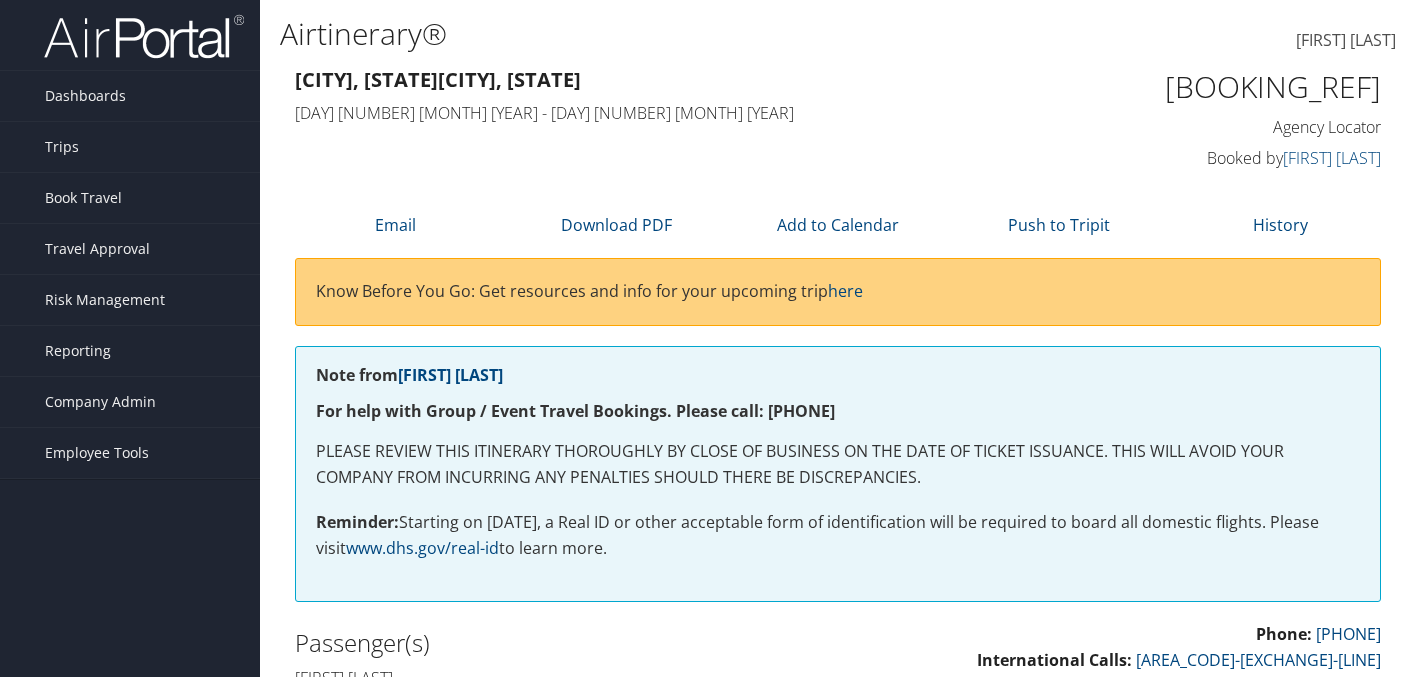 scroll, scrollTop: 0, scrollLeft: 0, axis: both 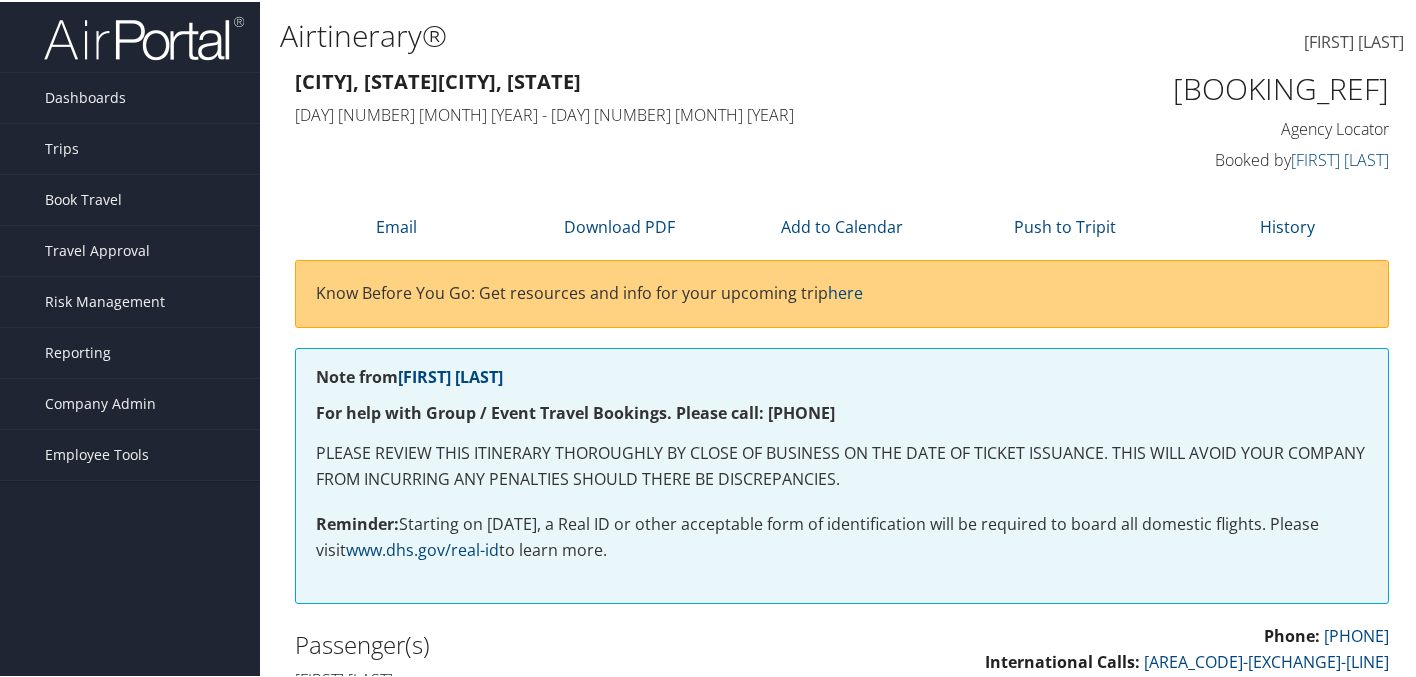 click on "Airtinerary®
[FIRST] [LAST]
[FIRST] [LAST]
My Settings
Travel Agency Contacts
View Travel Profile
Give Feedback" at bounding box center [842, 896] 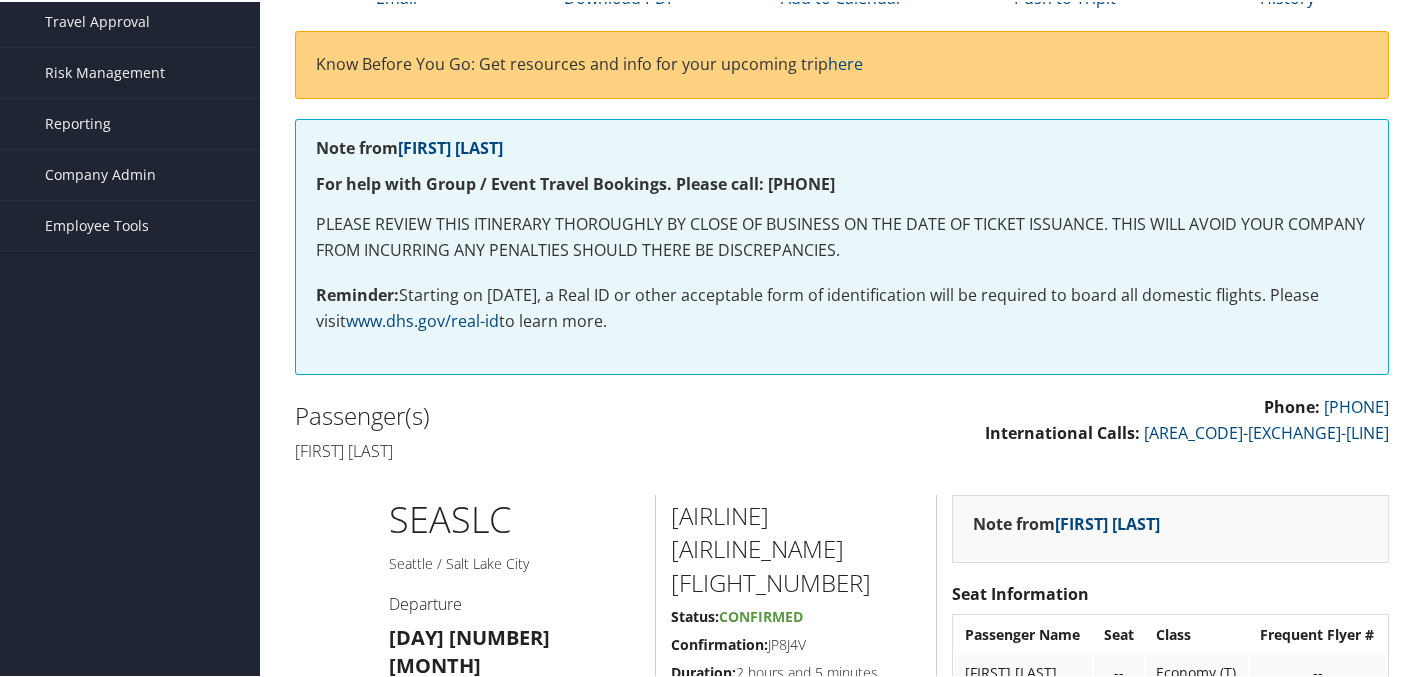 scroll, scrollTop: 237, scrollLeft: 0, axis: vertical 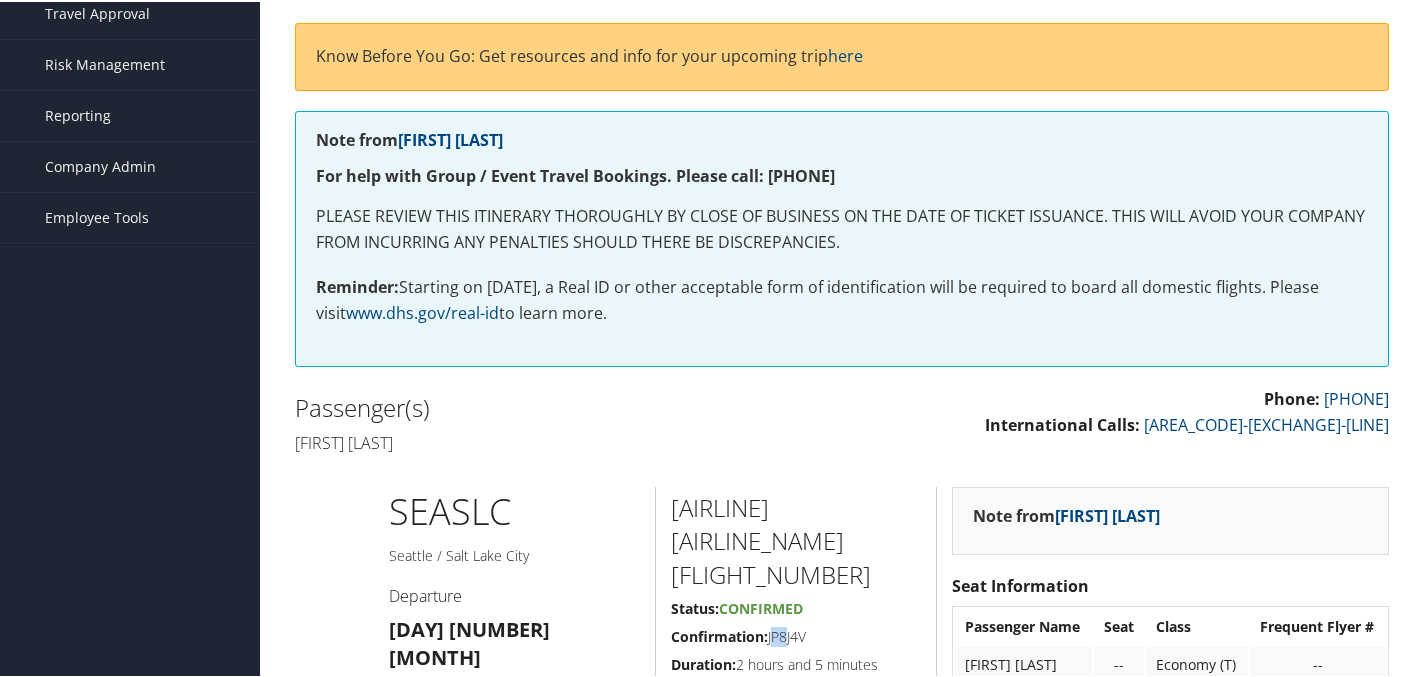 drag, startPoint x: 769, startPoint y: 611, endPoint x: 783, endPoint y: 612, distance: 14.035668 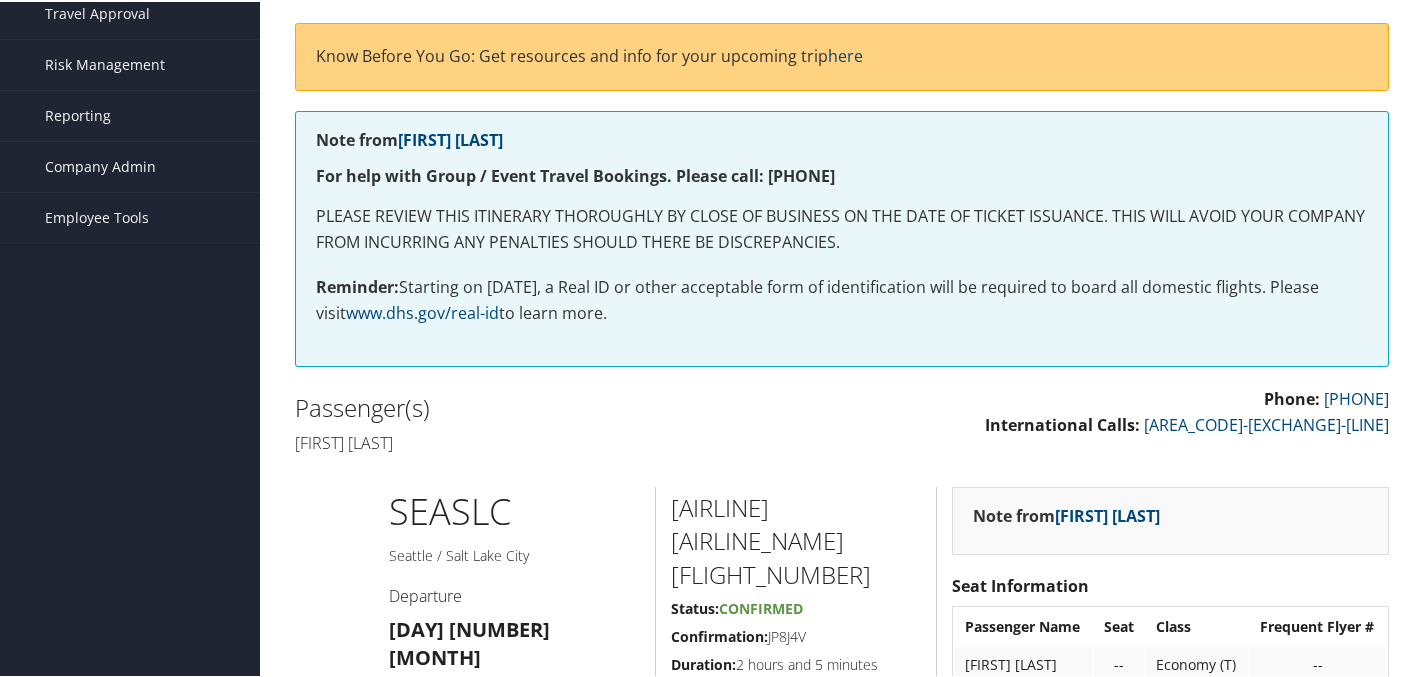 click on "Confirmation:  JP8J4V" at bounding box center [796, 635] 